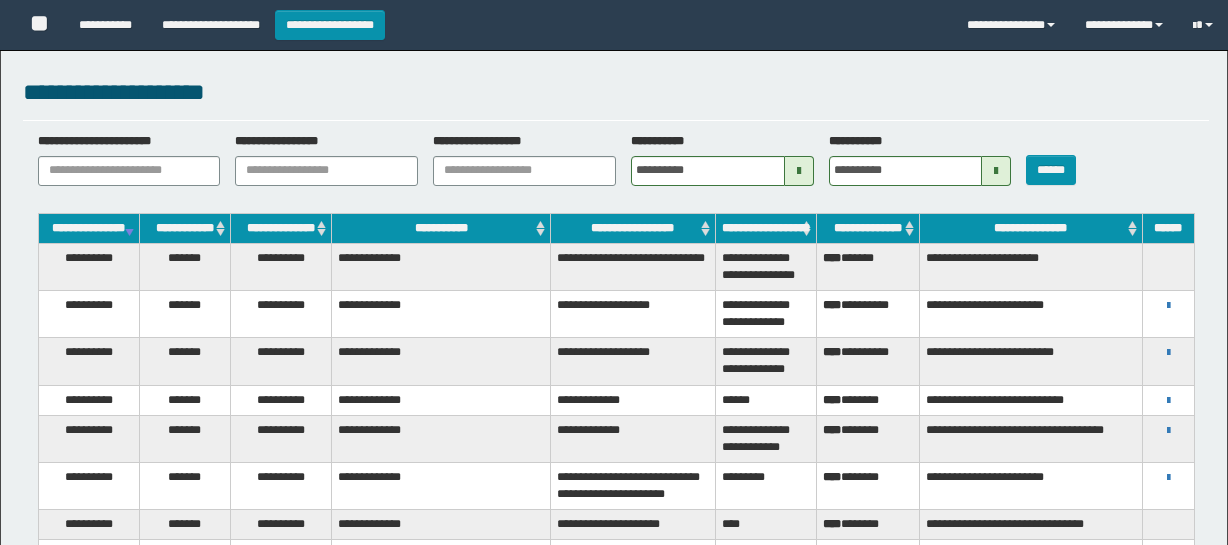 select on "***" 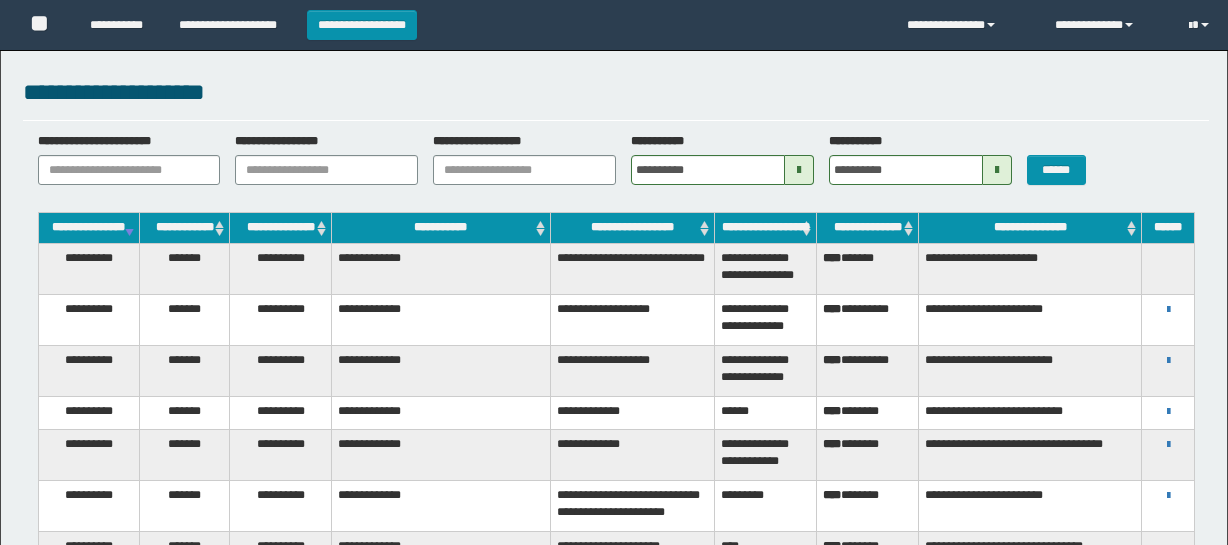 scroll, scrollTop: 60, scrollLeft: 0, axis: vertical 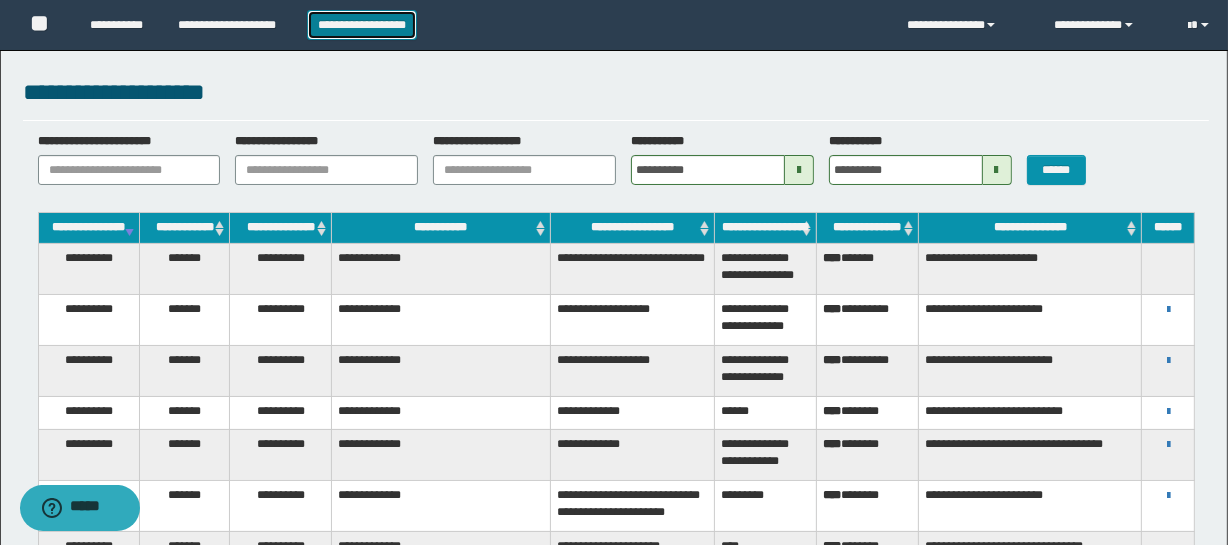 click on "**********" at bounding box center [362, 25] 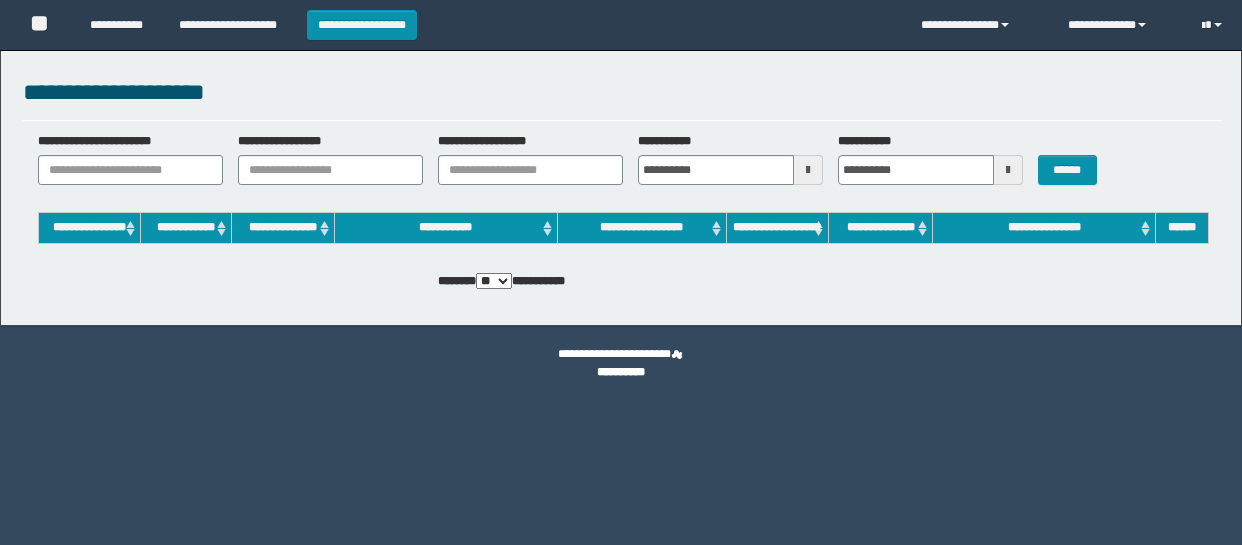 scroll, scrollTop: 0, scrollLeft: 0, axis: both 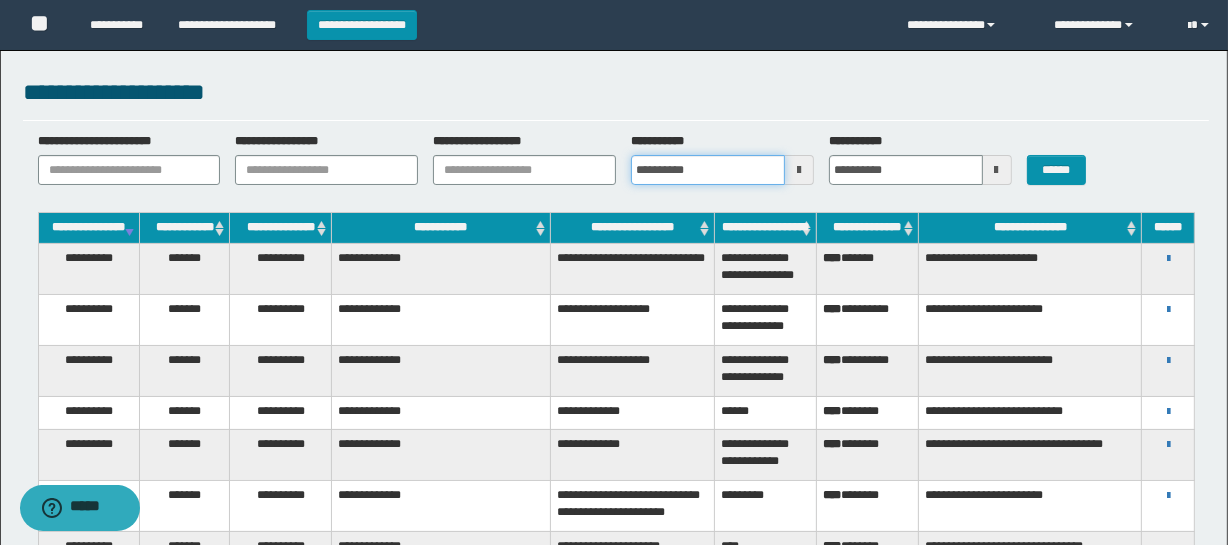 click on "**********" at bounding box center [708, 170] 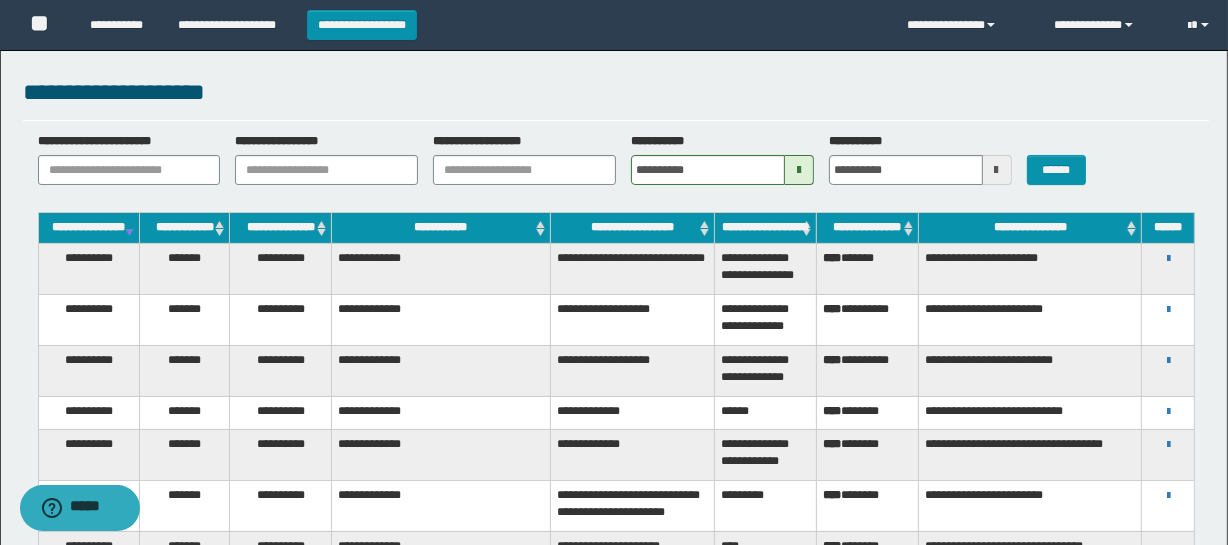 click on "**********" at bounding box center (814, 166) 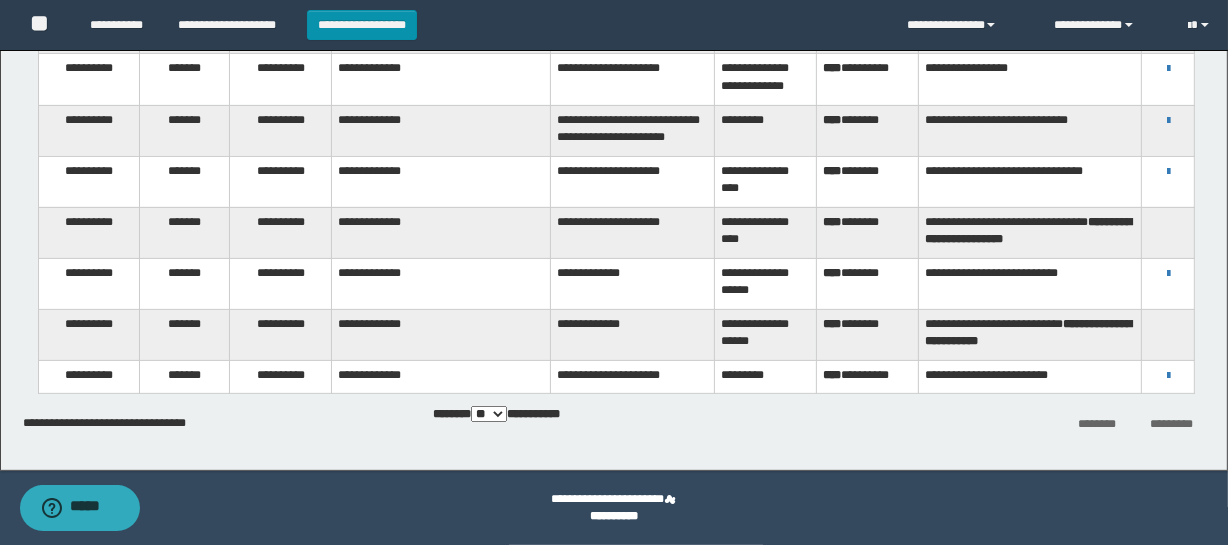 scroll, scrollTop: 510, scrollLeft: 0, axis: vertical 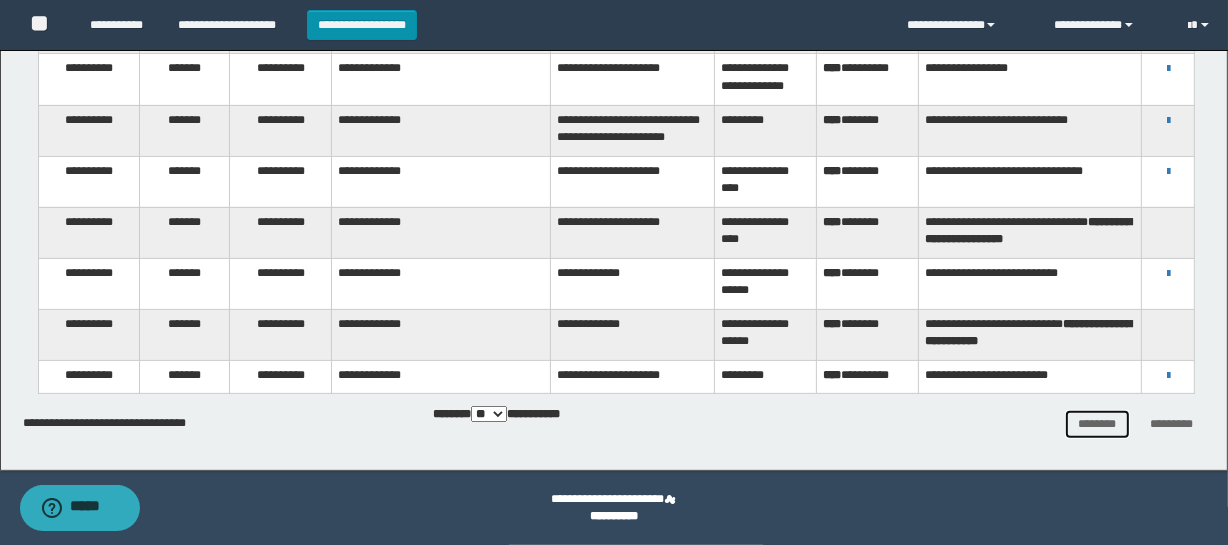 click on "********" at bounding box center (1098, 424) 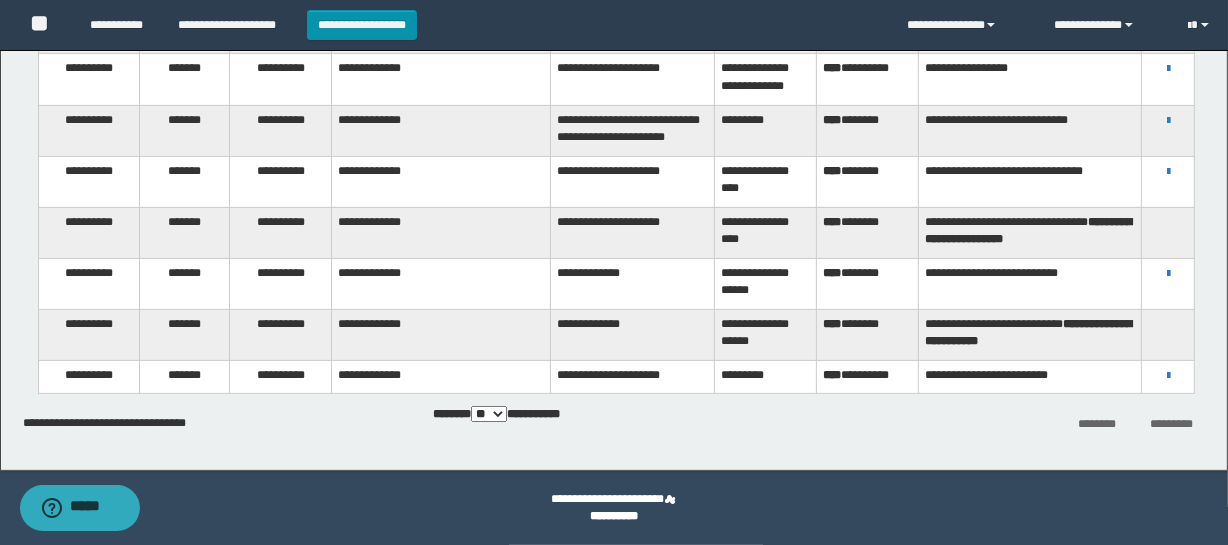 click on "** *** ***" at bounding box center (489, 414) 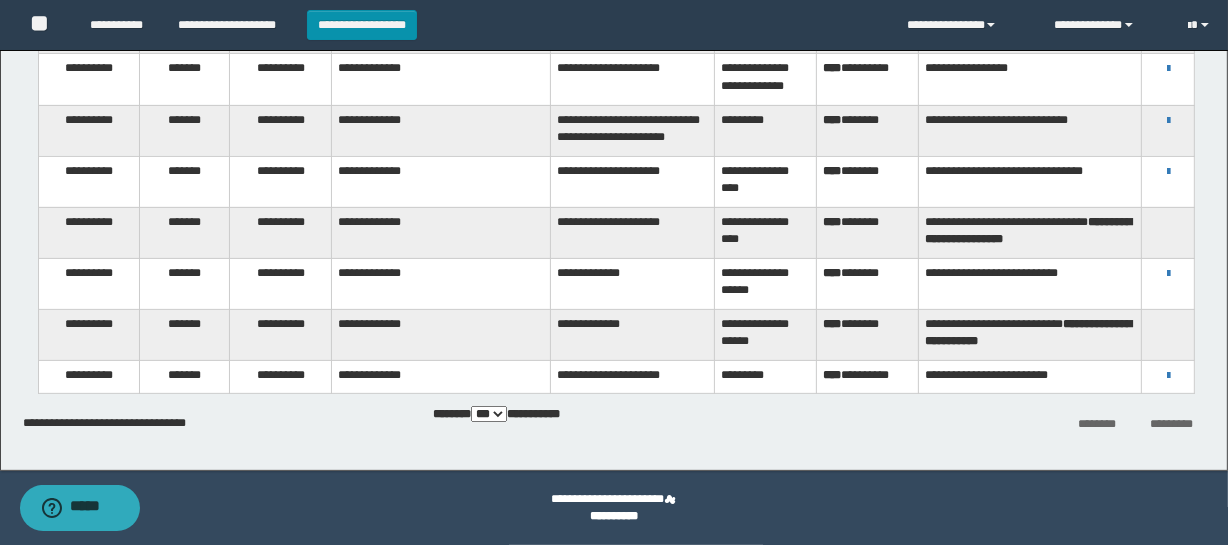 click on "** *** ***" at bounding box center [489, 414] 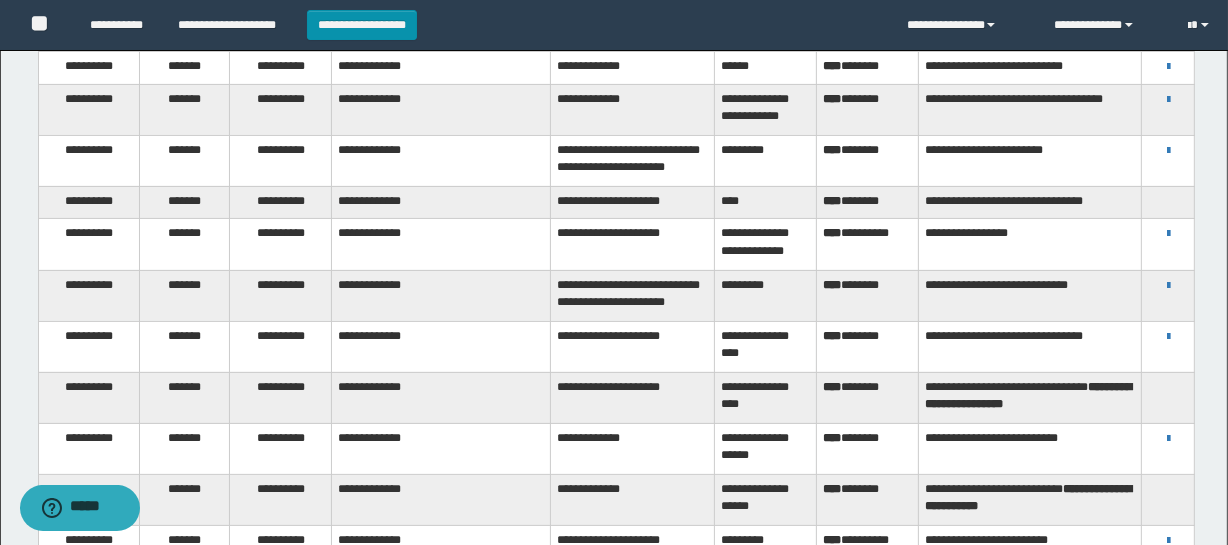 scroll, scrollTop: 329, scrollLeft: 0, axis: vertical 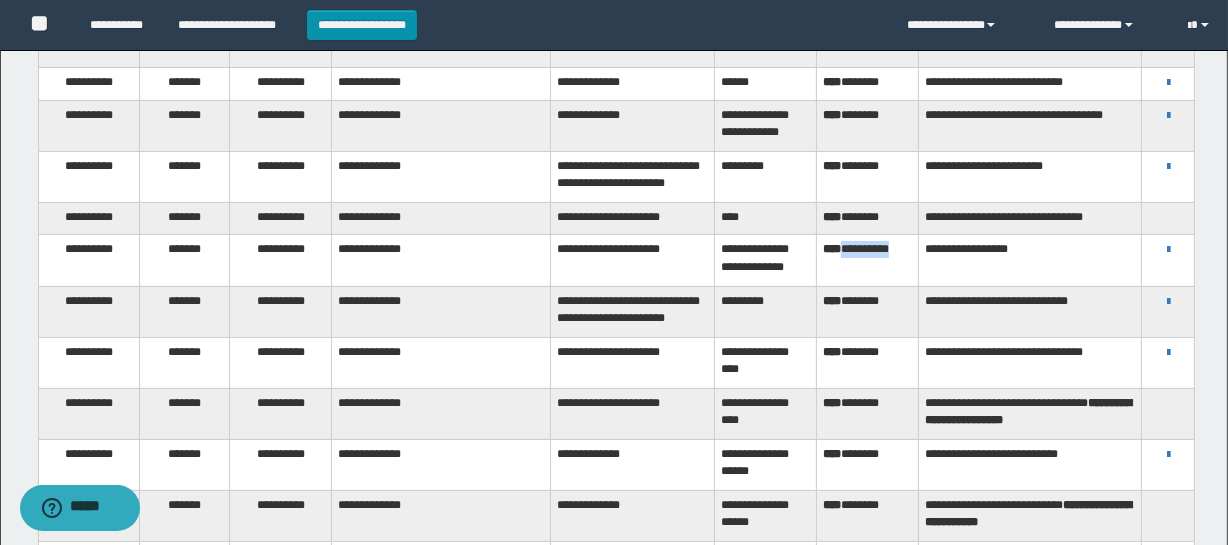 drag, startPoint x: 889, startPoint y: 270, endPoint x: 824, endPoint y: 271, distance: 65.00769 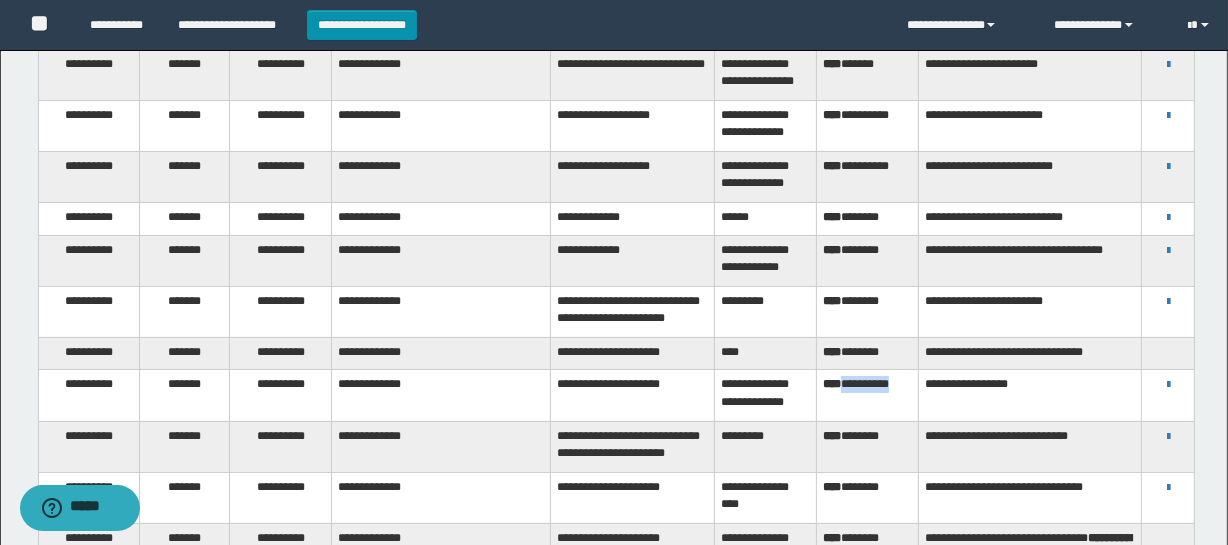 scroll, scrollTop: 0, scrollLeft: 0, axis: both 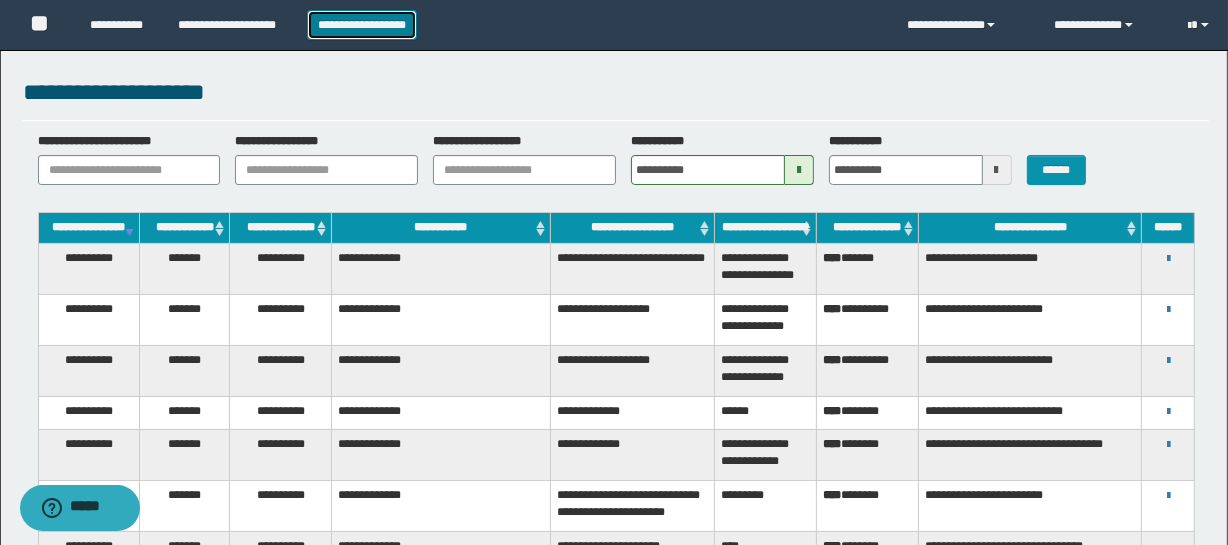 click on "**********" at bounding box center [362, 25] 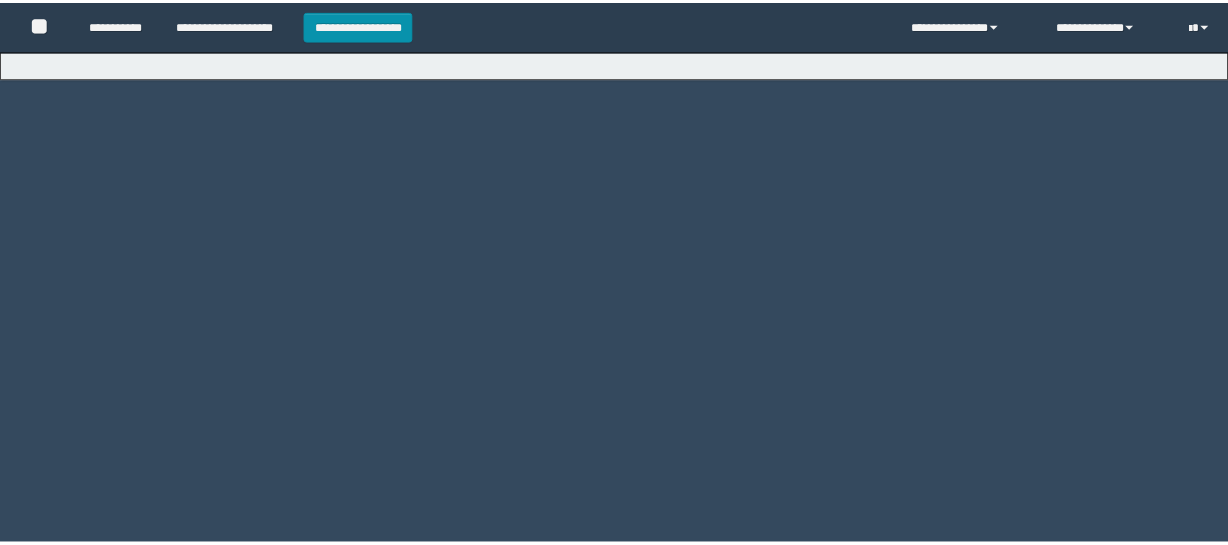 scroll, scrollTop: 0, scrollLeft: 0, axis: both 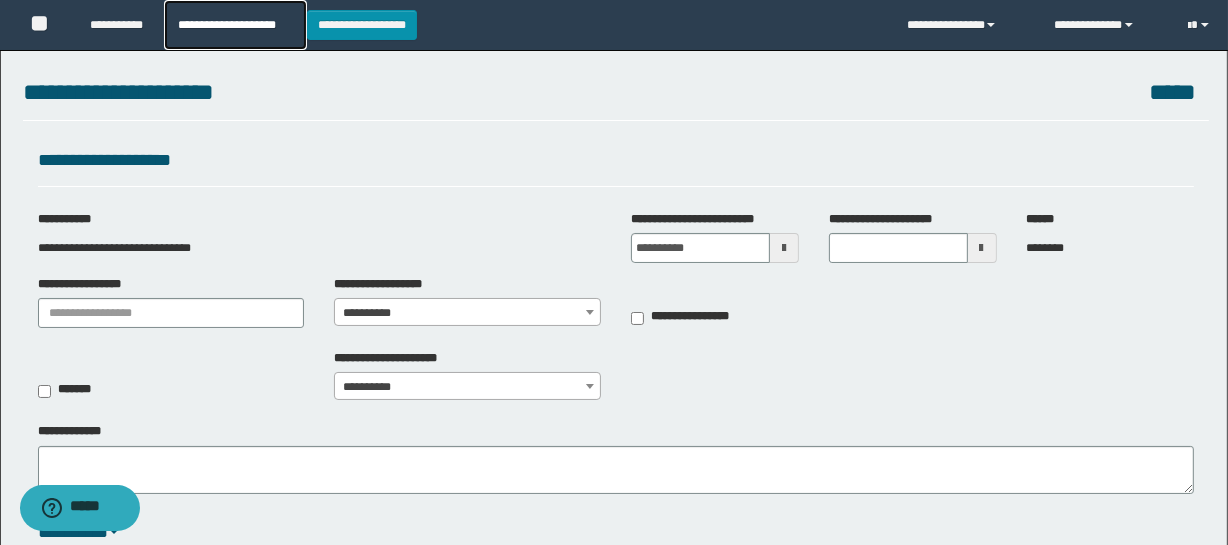 click on "**********" at bounding box center [235, 25] 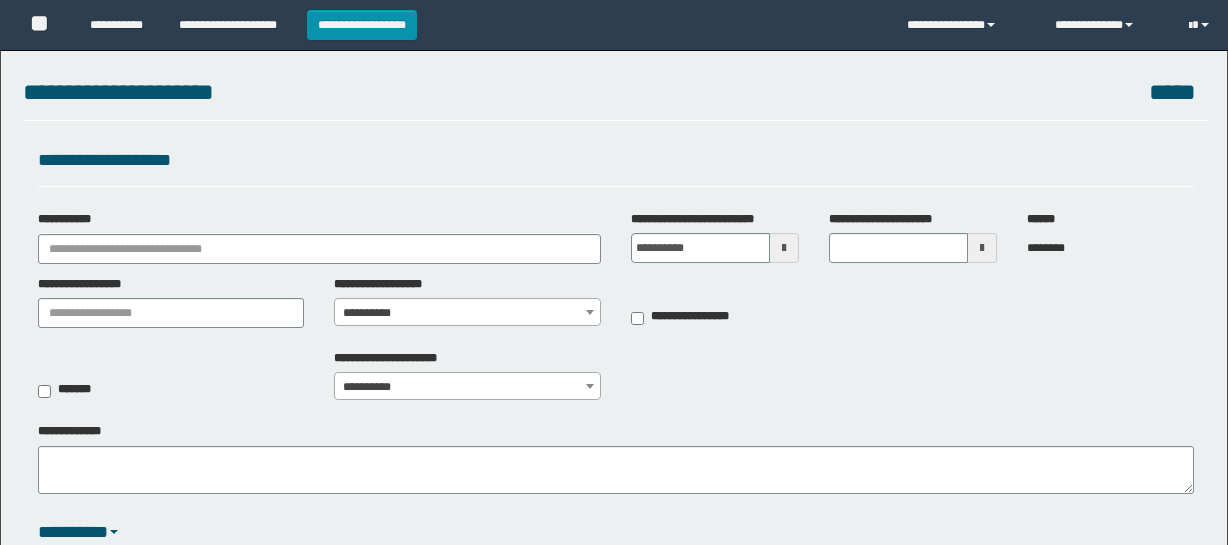 scroll, scrollTop: 0, scrollLeft: 0, axis: both 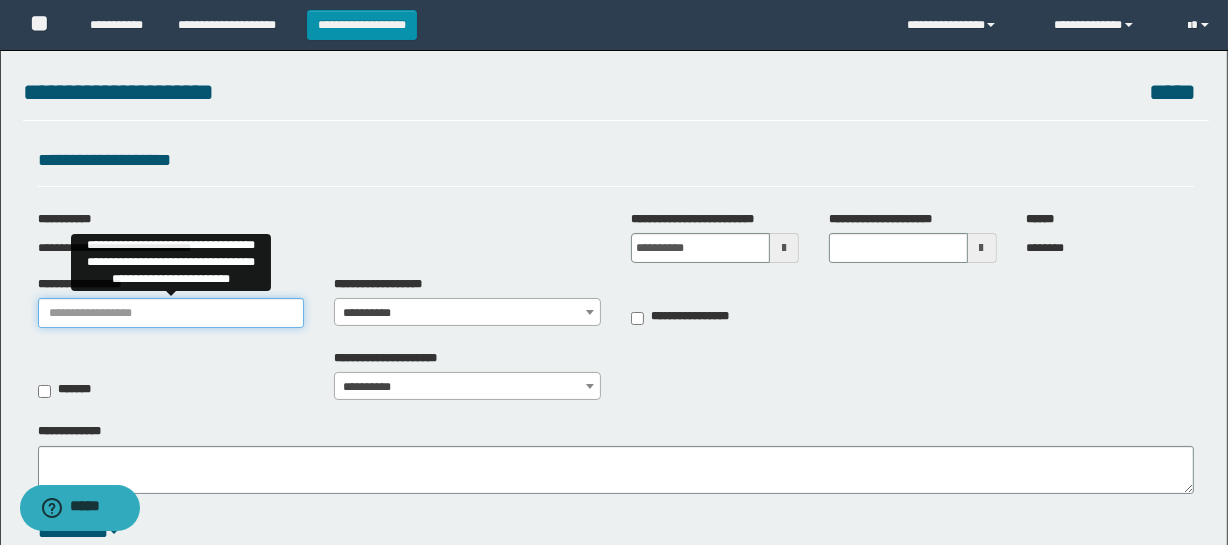 click on "**********" at bounding box center [171, 313] 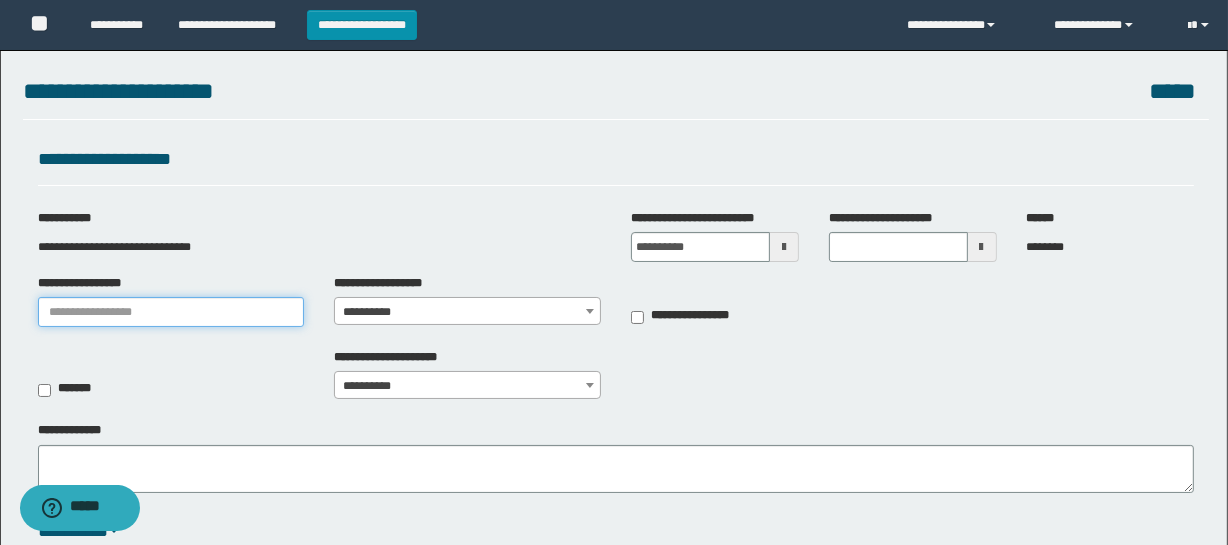 scroll, scrollTop: 0, scrollLeft: 0, axis: both 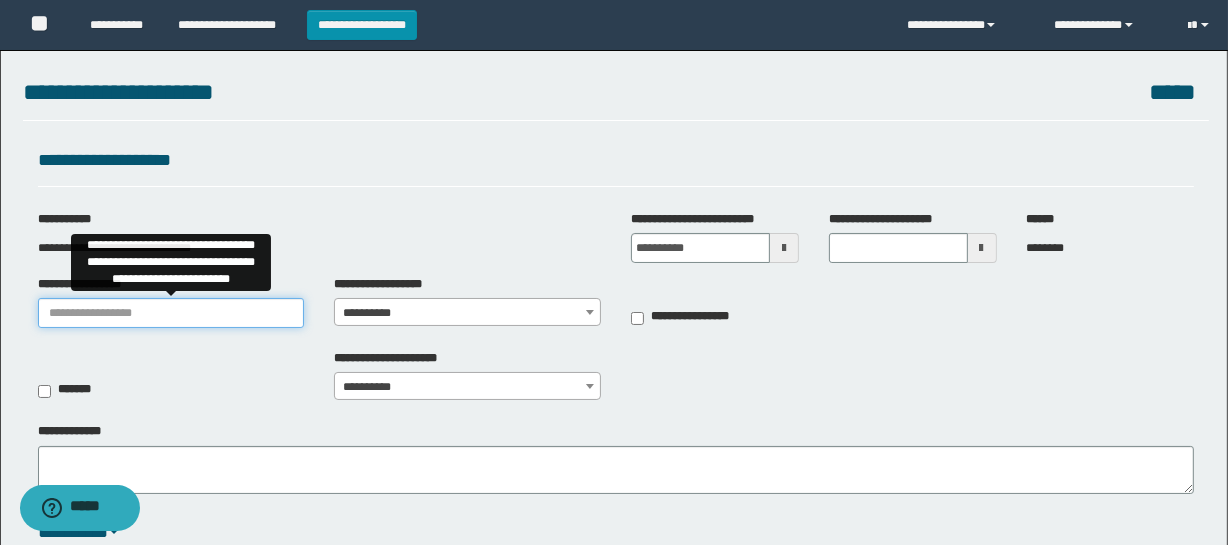 click on "**********" at bounding box center [171, 313] 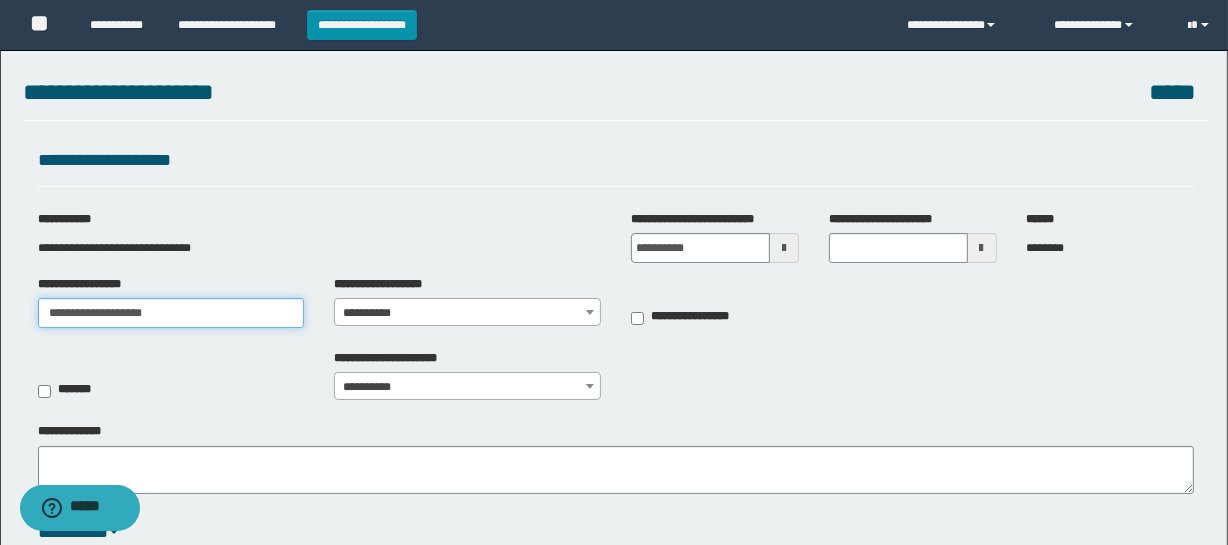 type on "**********" 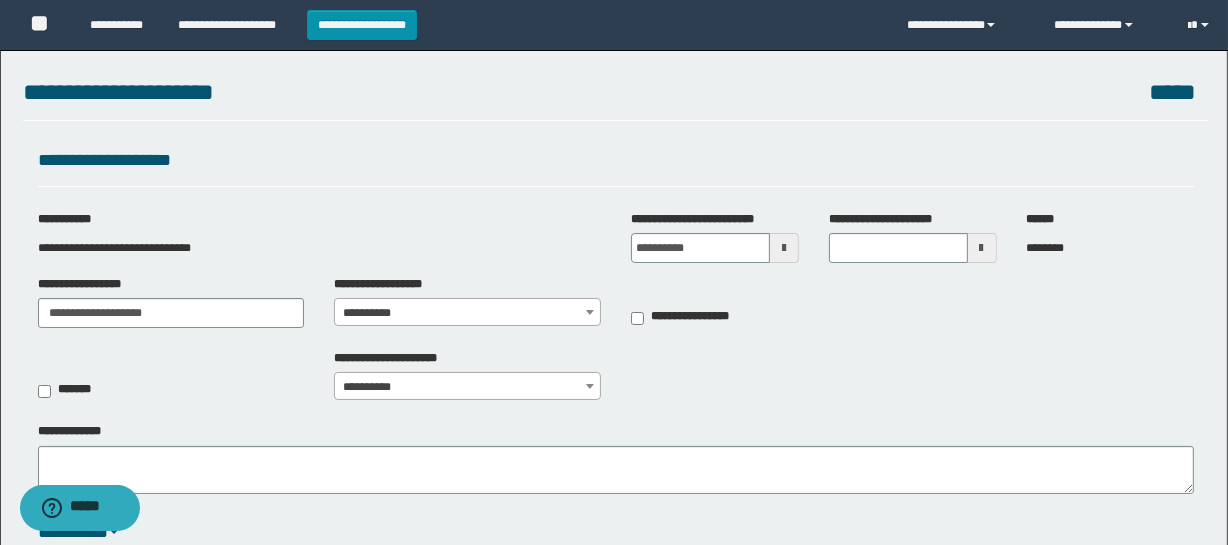 click on "**********" at bounding box center (467, 301) 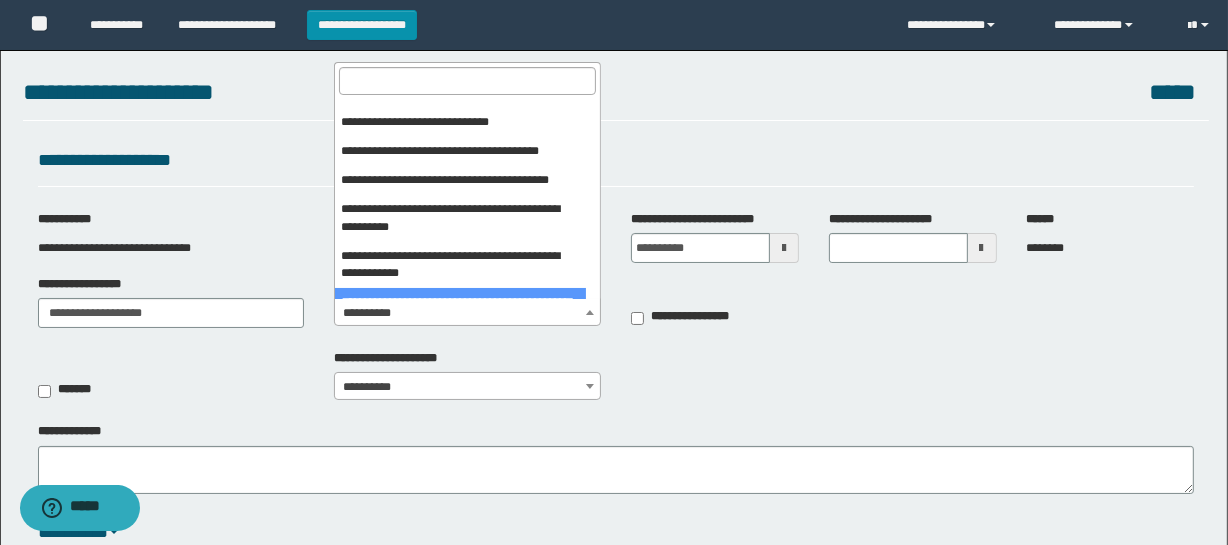scroll, scrollTop: 702, scrollLeft: 0, axis: vertical 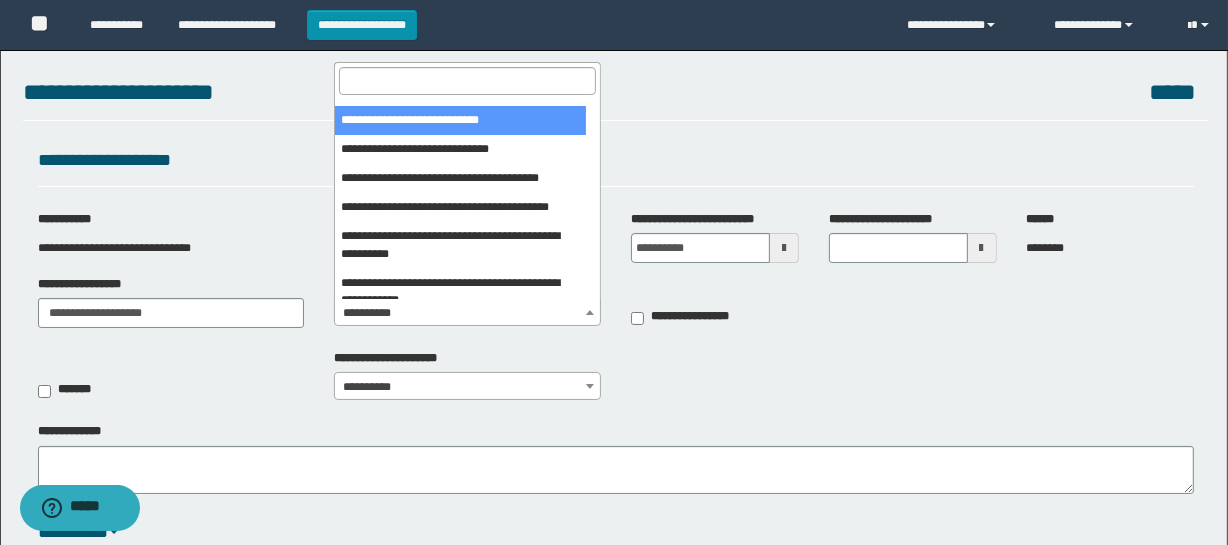 select on "***" 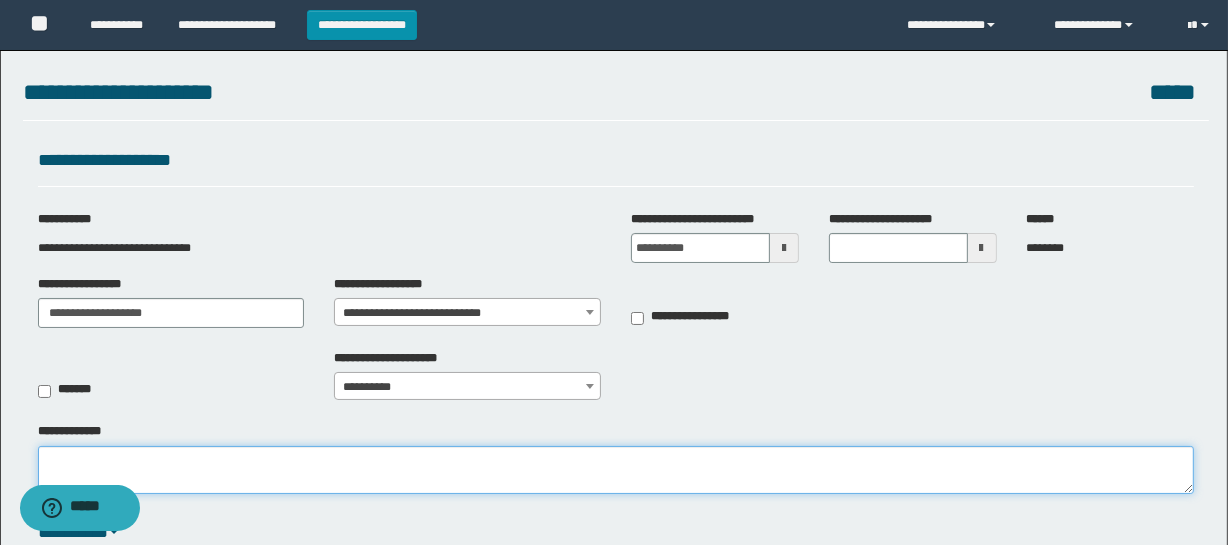 click on "**********" at bounding box center (616, 470) 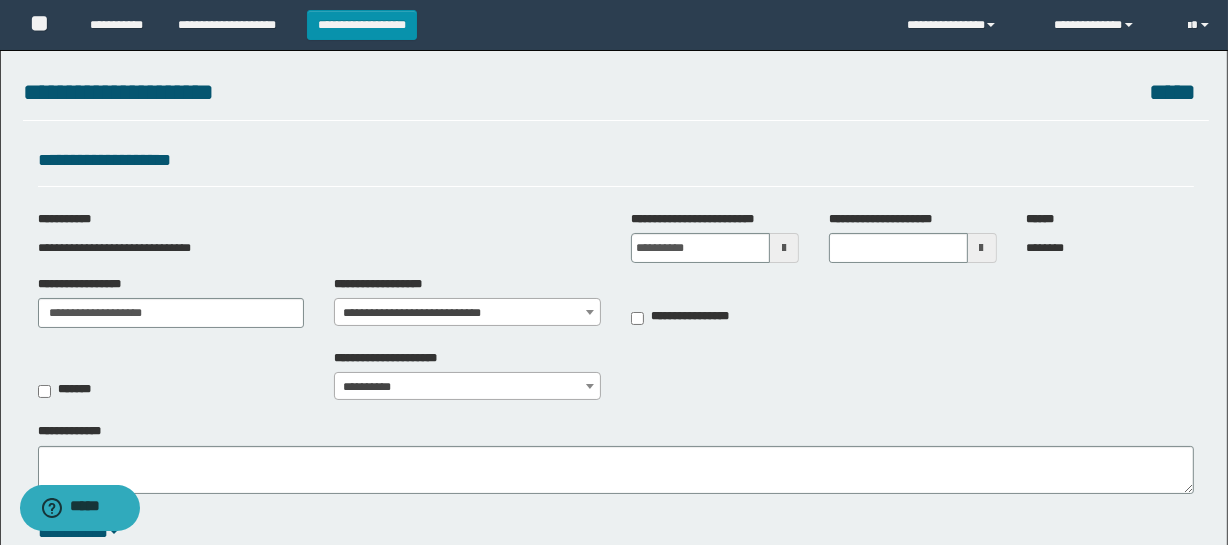 click at bounding box center (784, 248) 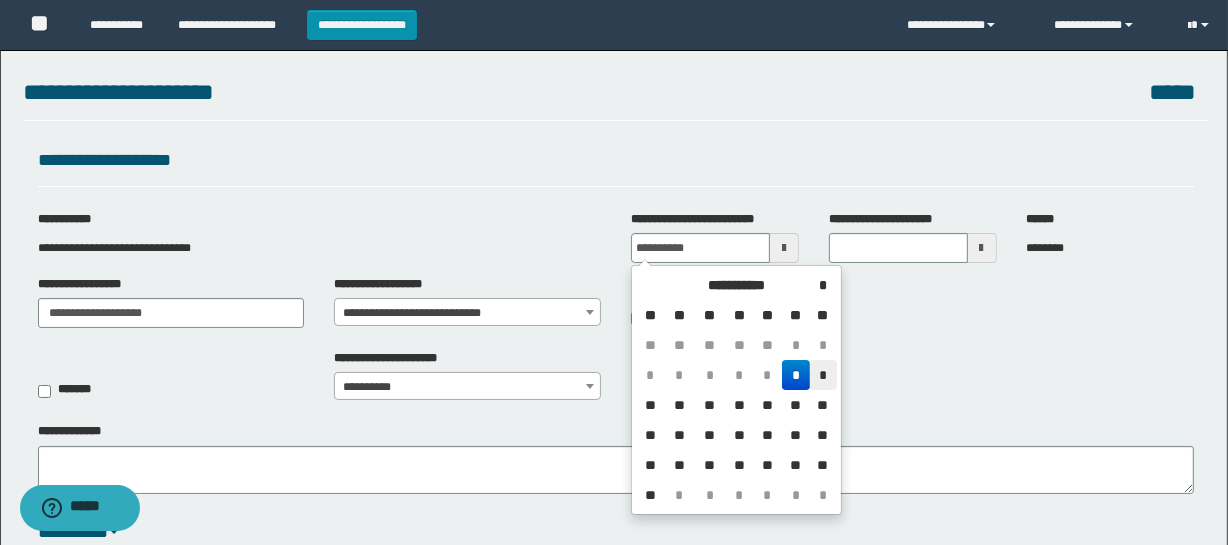 click on "*" at bounding box center (823, 375) 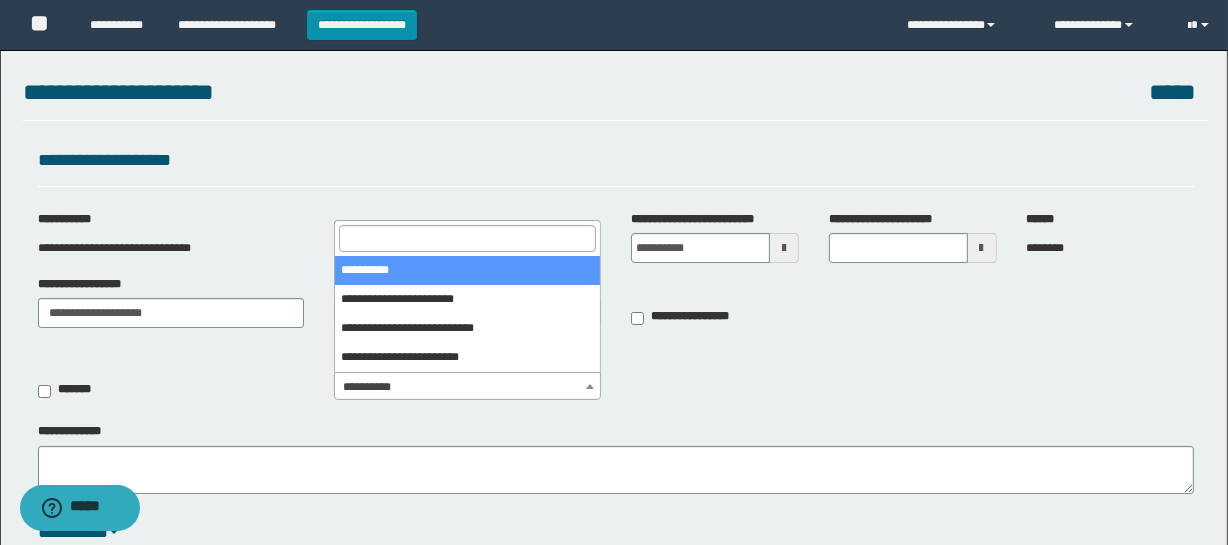 click at bounding box center [590, 386] 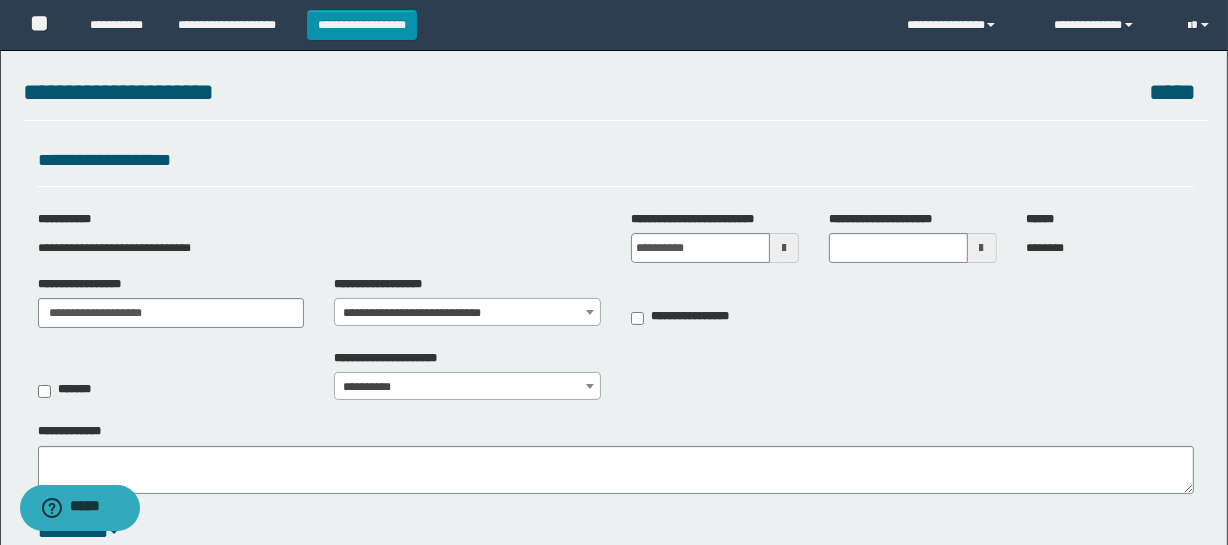 click on "**********" at bounding box center (616, 458) 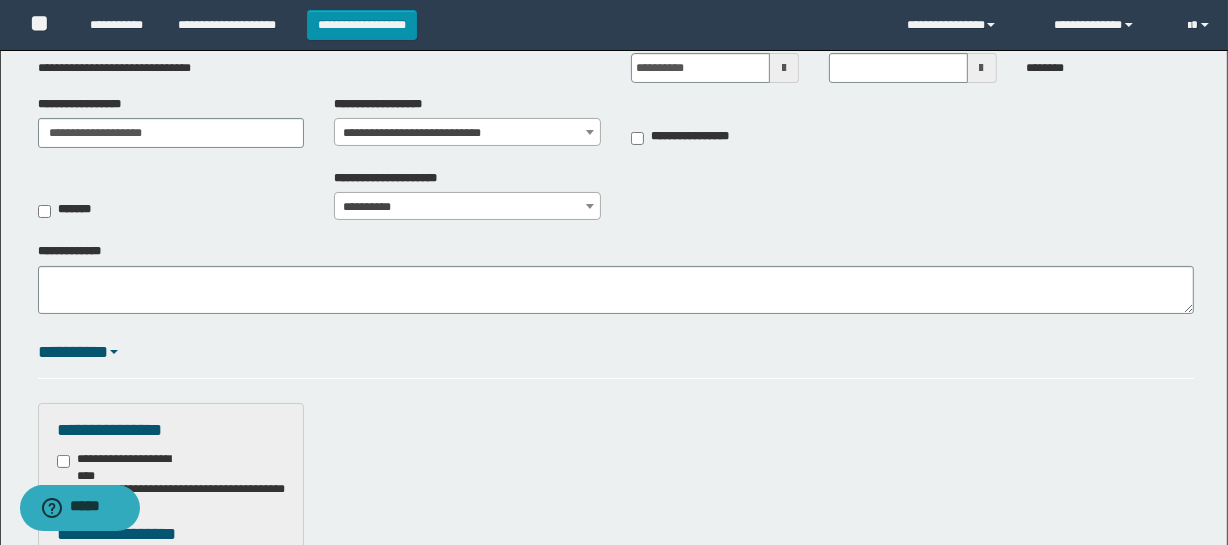 scroll, scrollTop: 181, scrollLeft: 0, axis: vertical 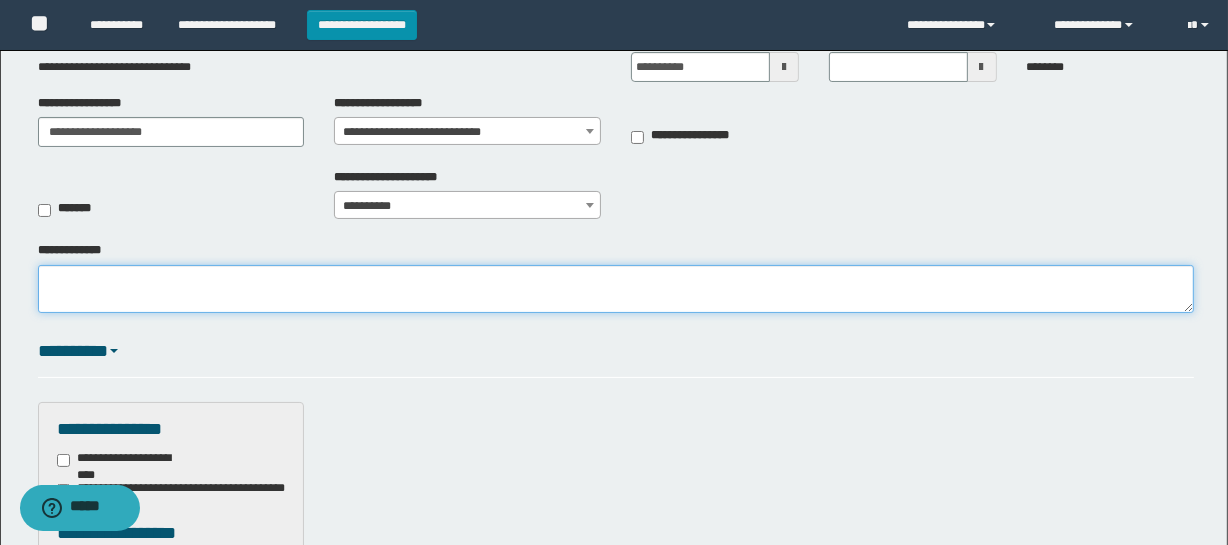click on "**********" at bounding box center [616, 289] 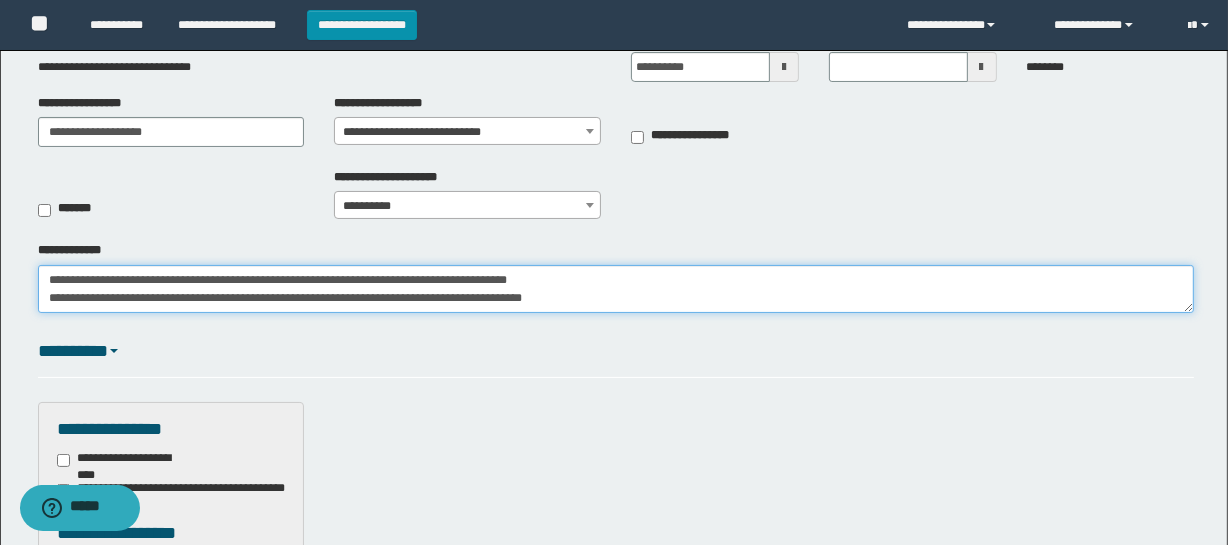 click on "**********" at bounding box center (616, 289) 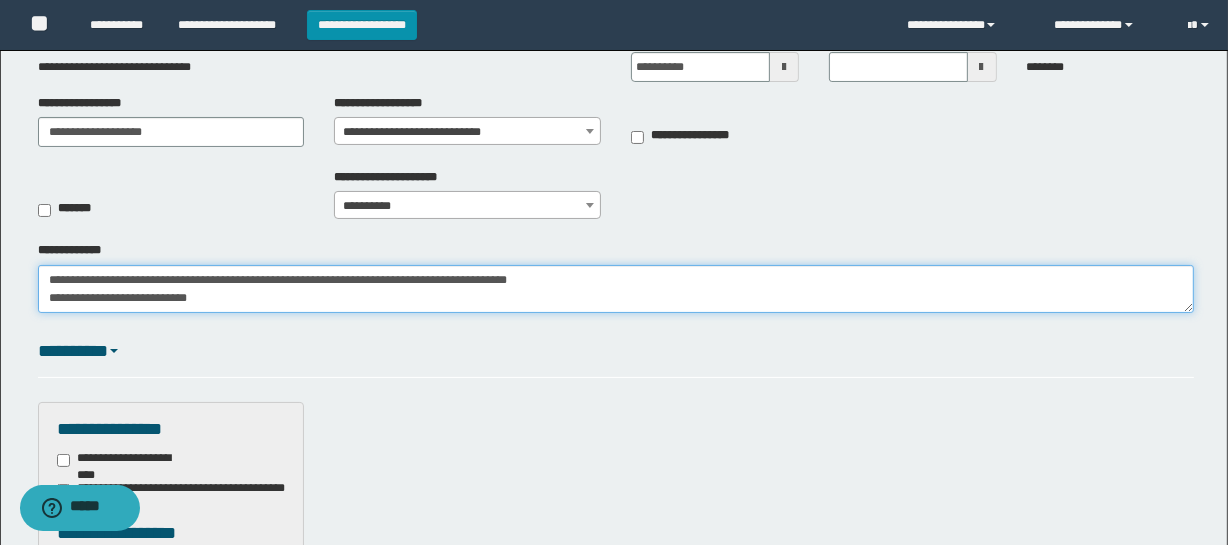 click on "**********" at bounding box center [616, 289] 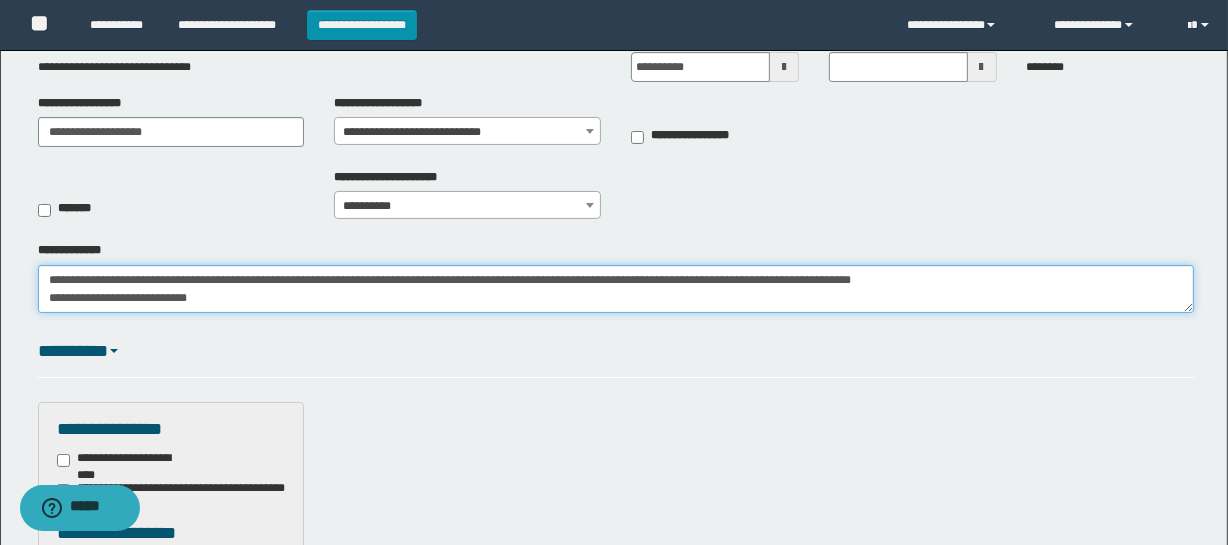 drag, startPoint x: 236, startPoint y: 289, endPoint x: 188, endPoint y: 294, distance: 48.259712 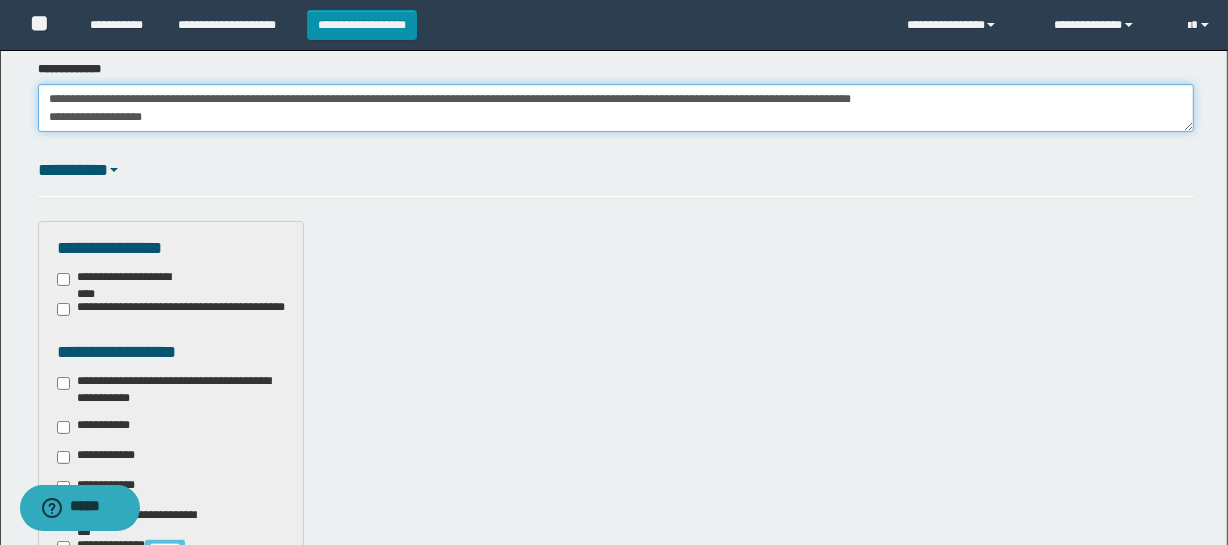 scroll, scrollTop: 363, scrollLeft: 0, axis: vertical 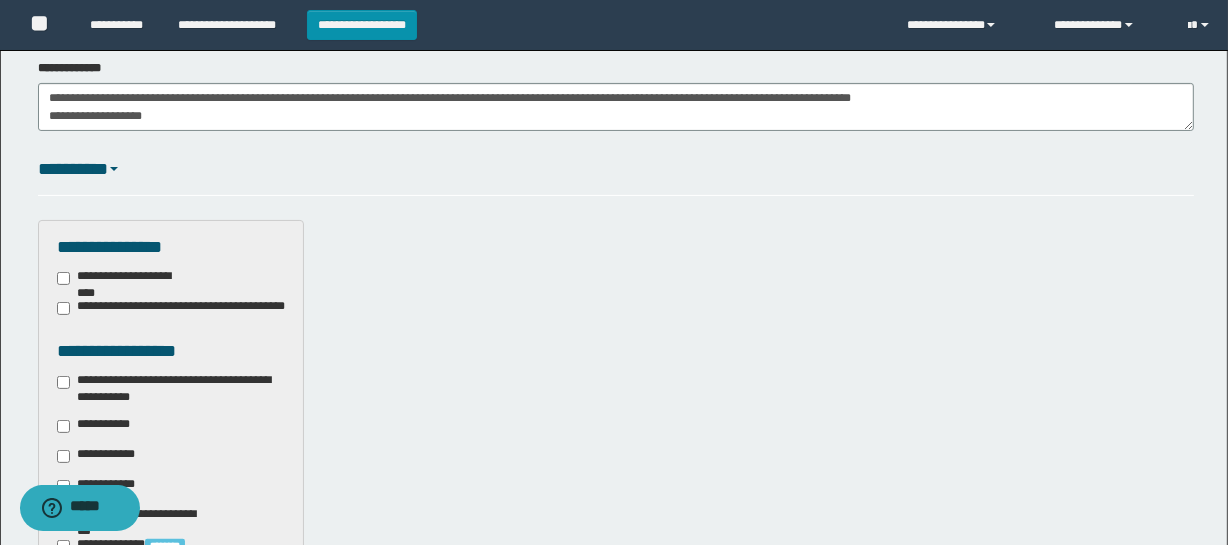 click on "**********" at bounding box center [171, 389] 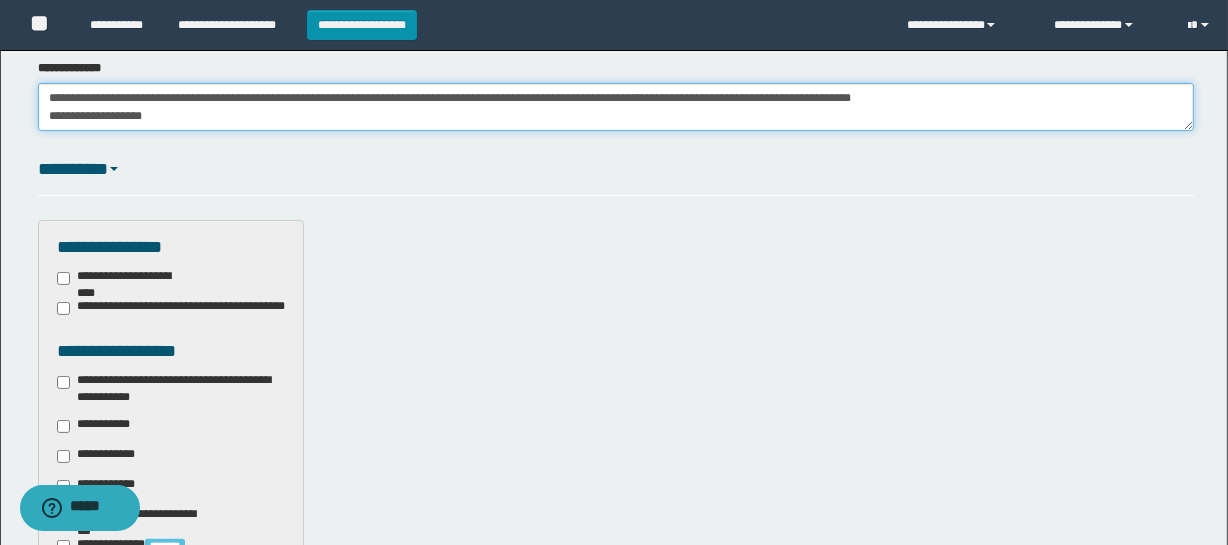 click on "**********" at bounding box center (616, 107) 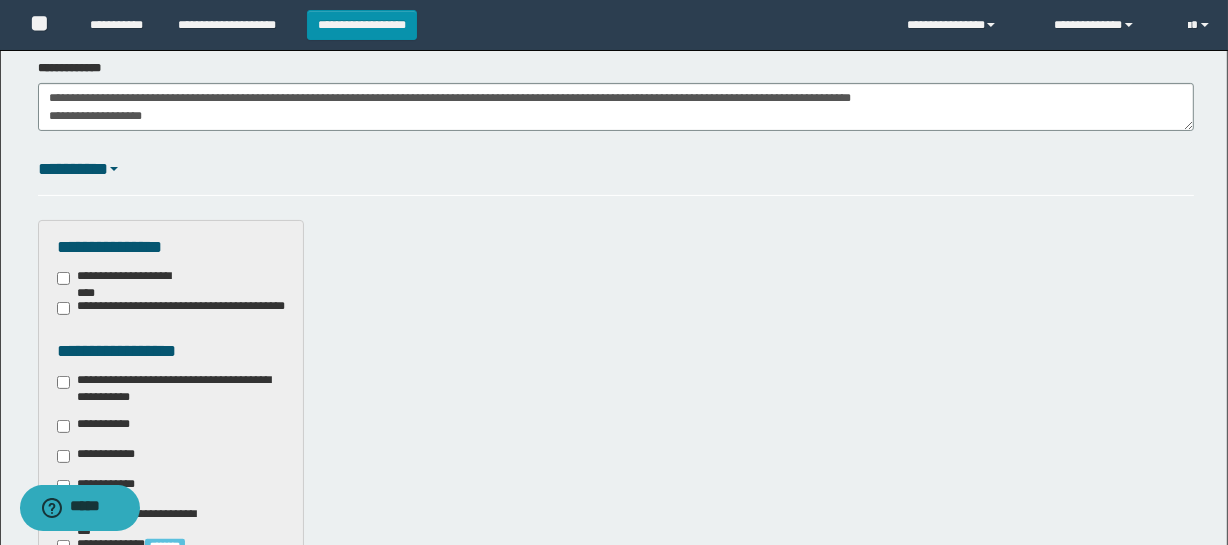 click on "*********" at bounding box center [616, 170] 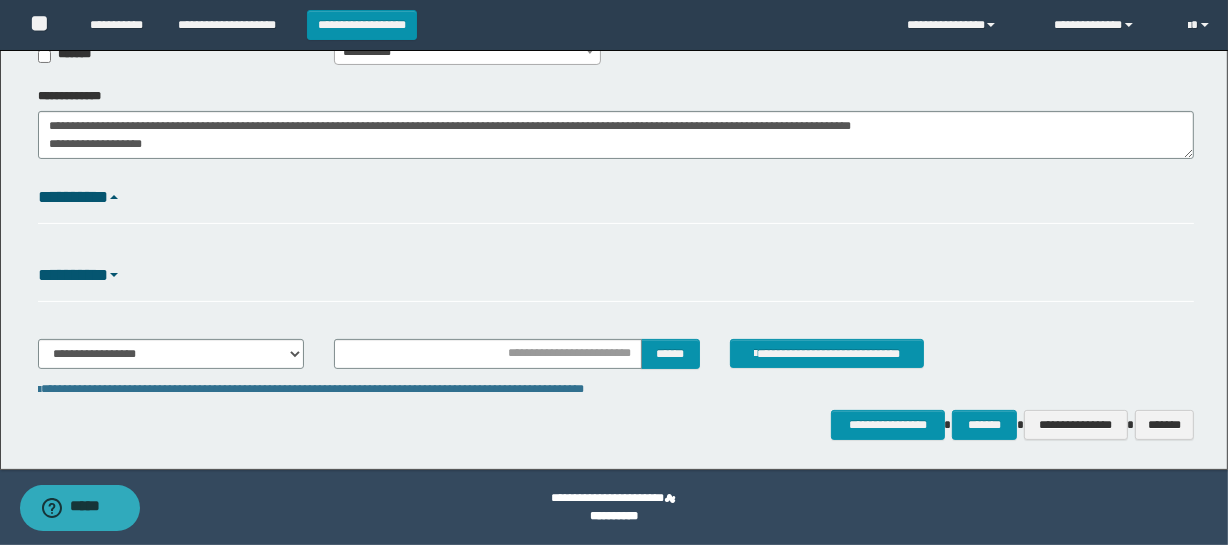 scroll, scrollTop: 335, scrollLeft: 0, axis: vertical 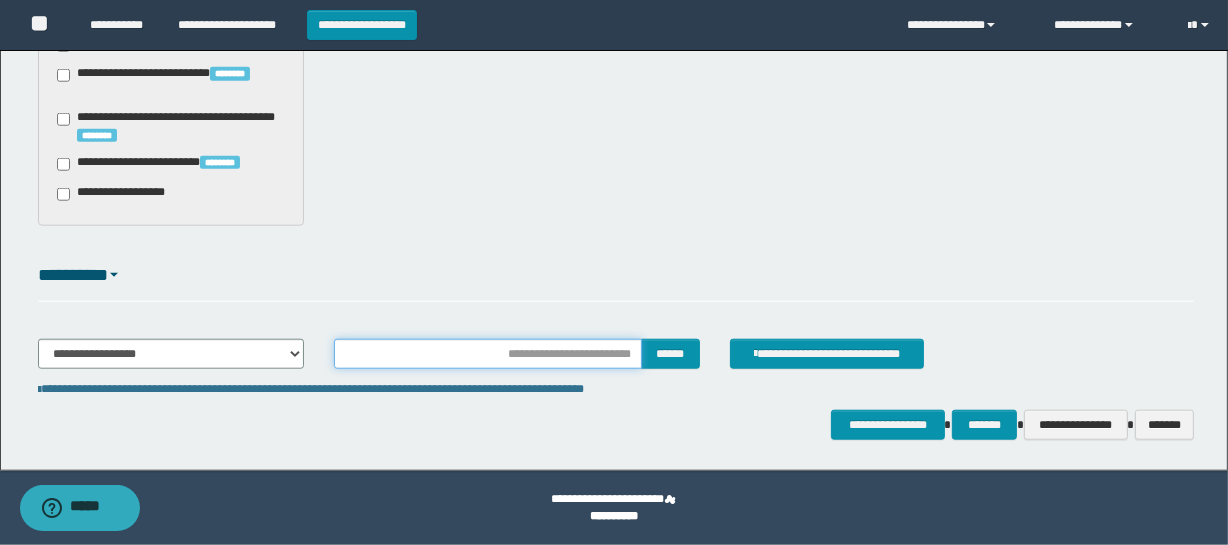 click at bounding box center (487, 354) 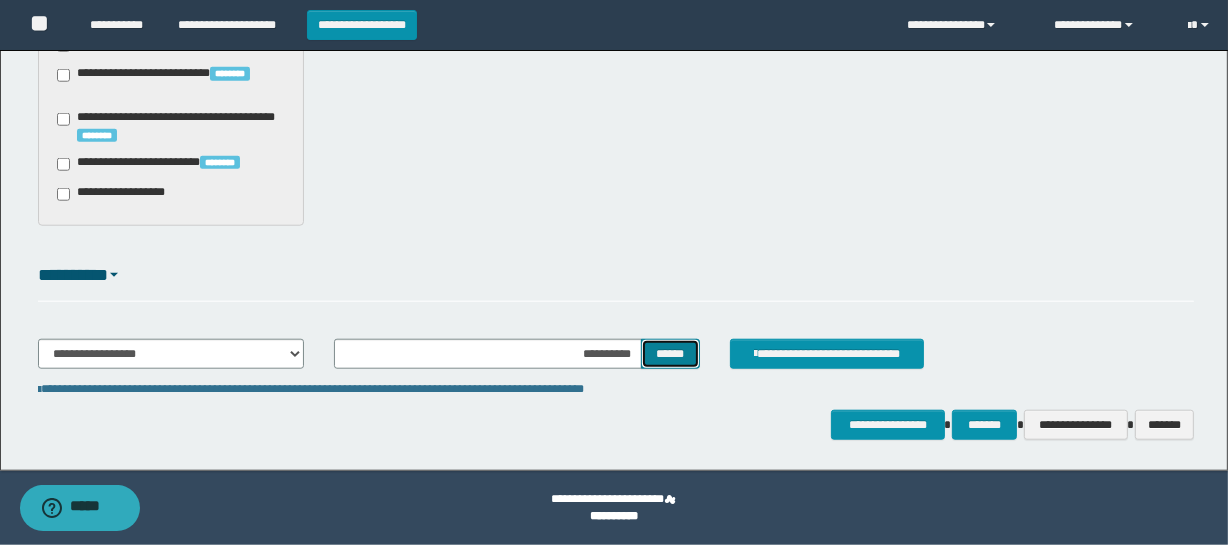 click on "******" at bounding box center [670, 354] 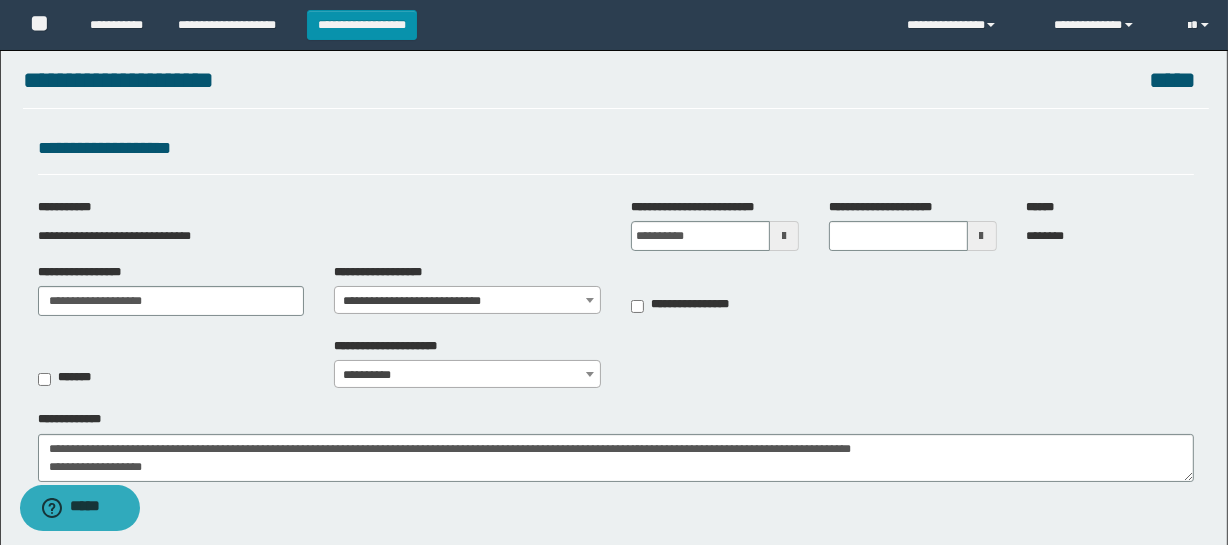 scroll, scrollTop: 0, scrollLeft: 0, axis: both 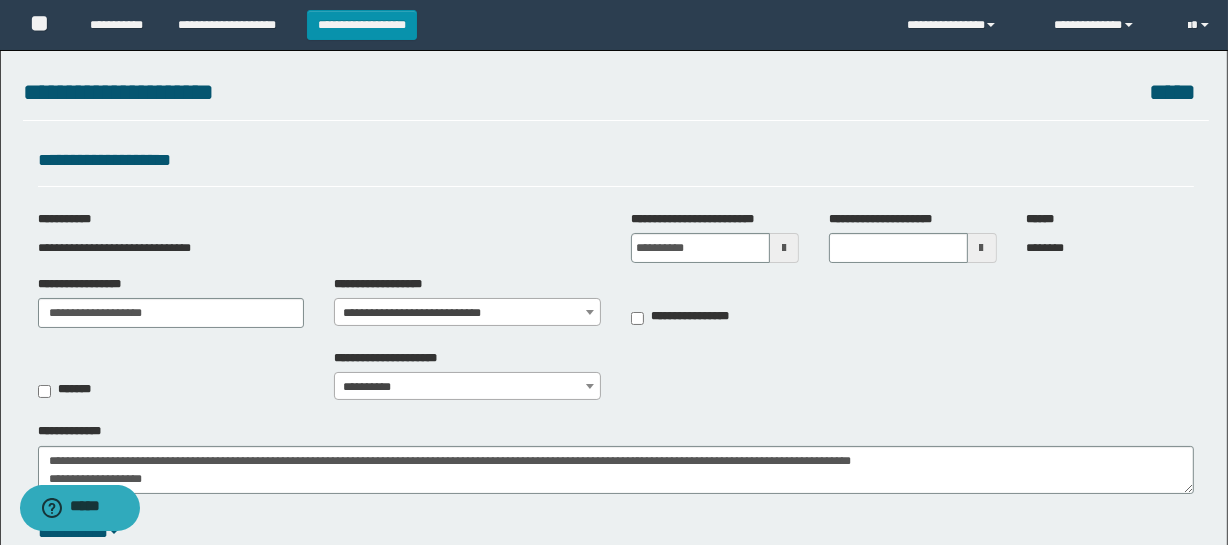 click on "**********" at bounding box center [467, 313] 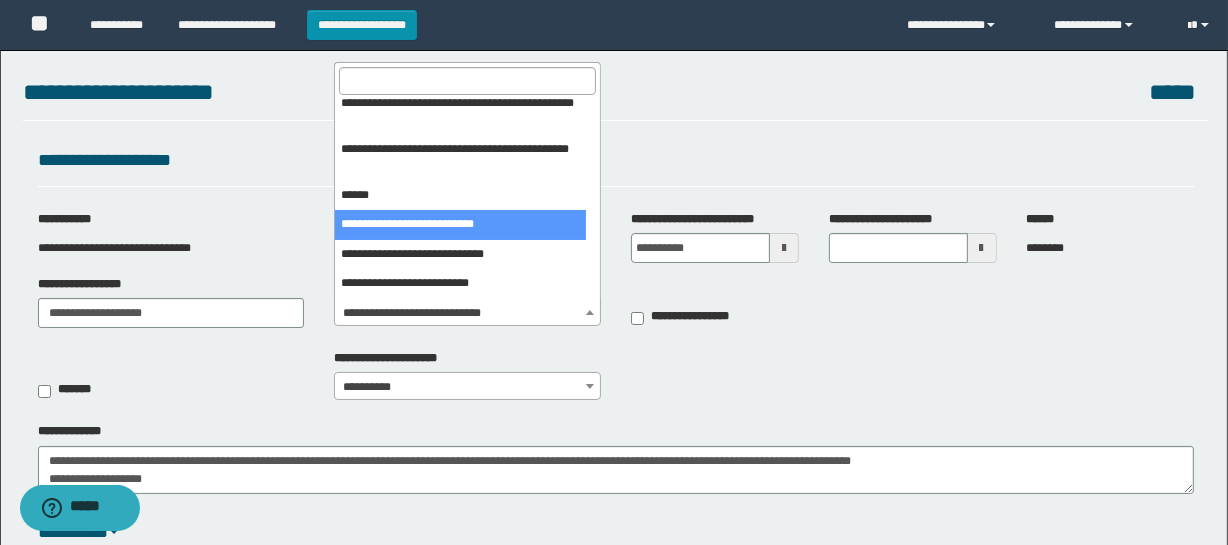 scroll, scrollTop: 0, scrollLeft: 0, axis: both 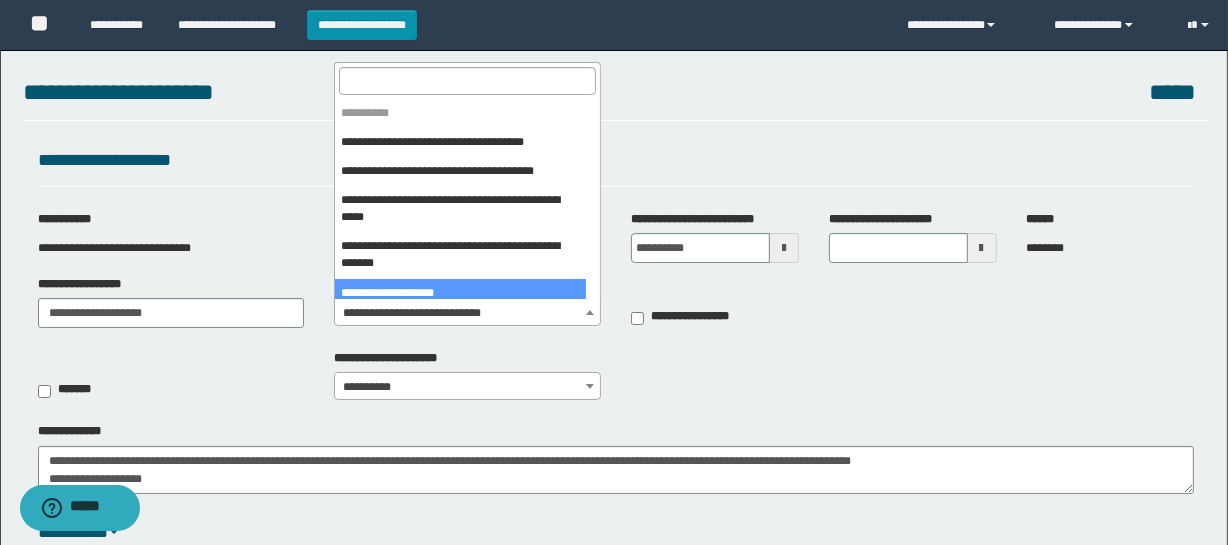 click on "**********" at bounding box center [614, 1169] 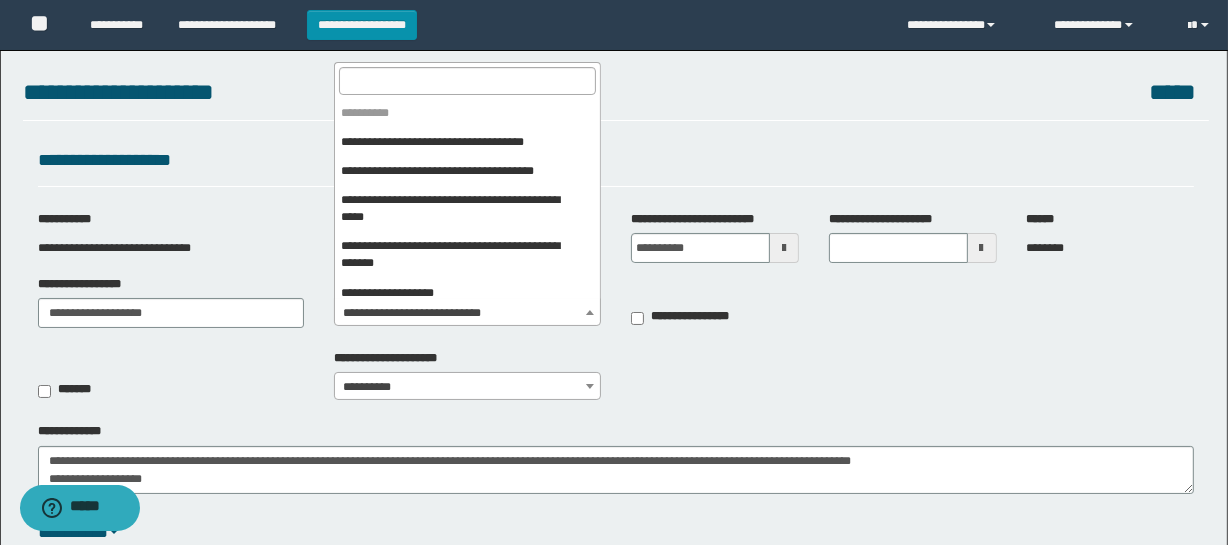 click on "**********" at bounding box center [467, 313] 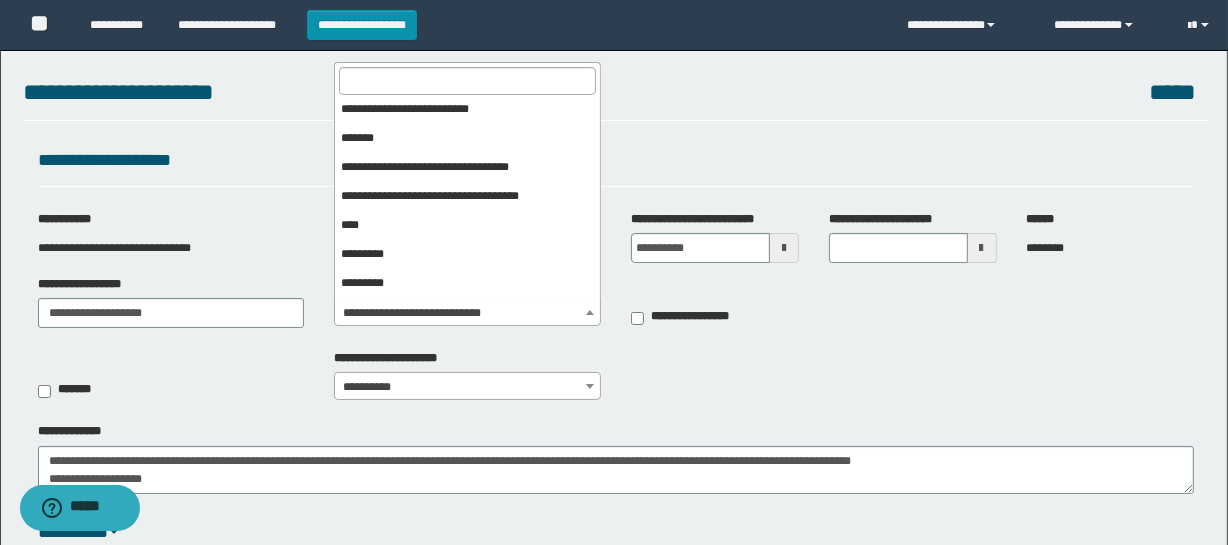 scroll, scrollTop: 454, scrollLeft: 0, axis: vertical 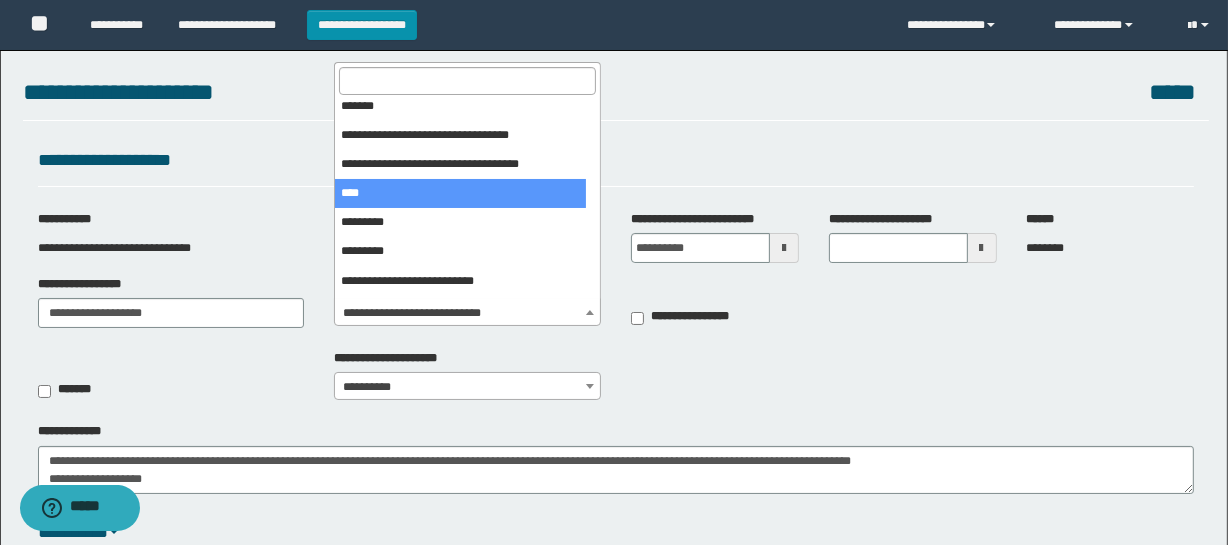 select on "***" 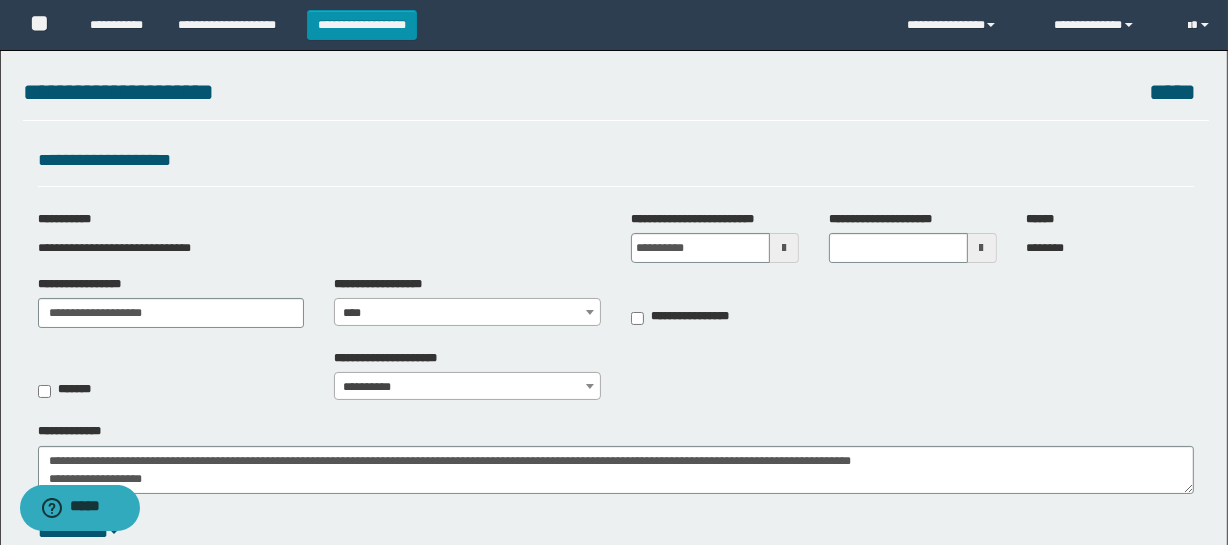 click on "**********" at bounding box center (616, 381) 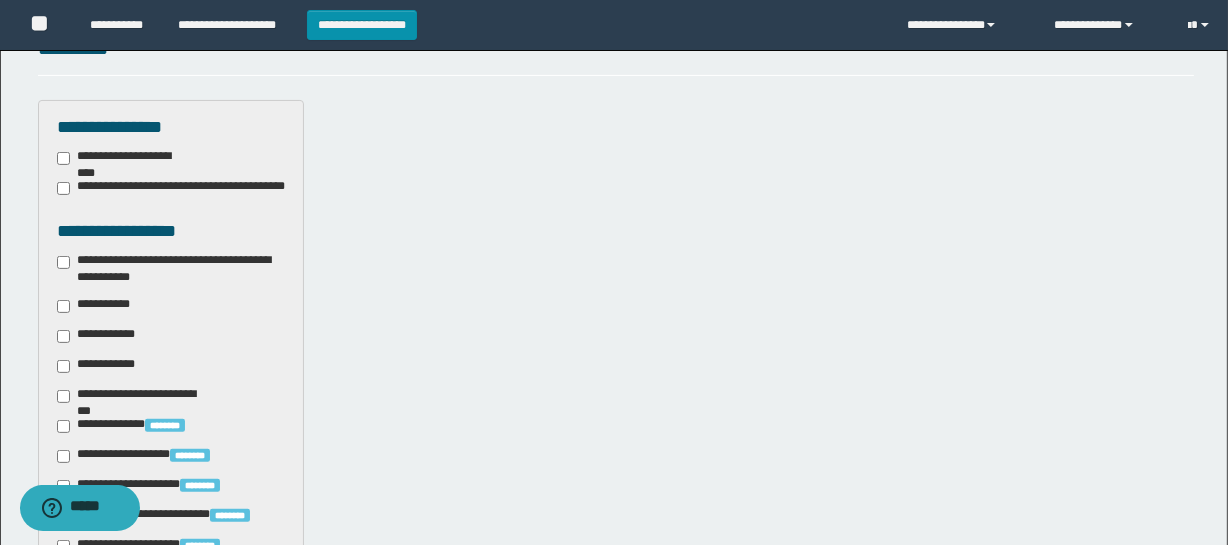 scroll, scrollTop: 454, scrollLeft: 0, axis: vertical 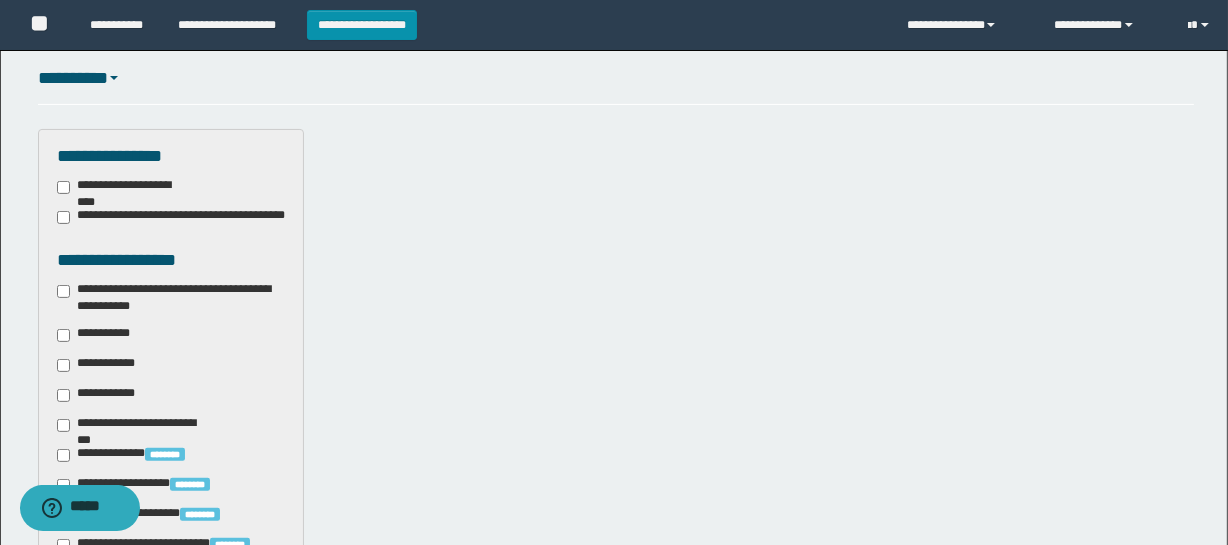 click on "**********" at bounding box center [171, 298] 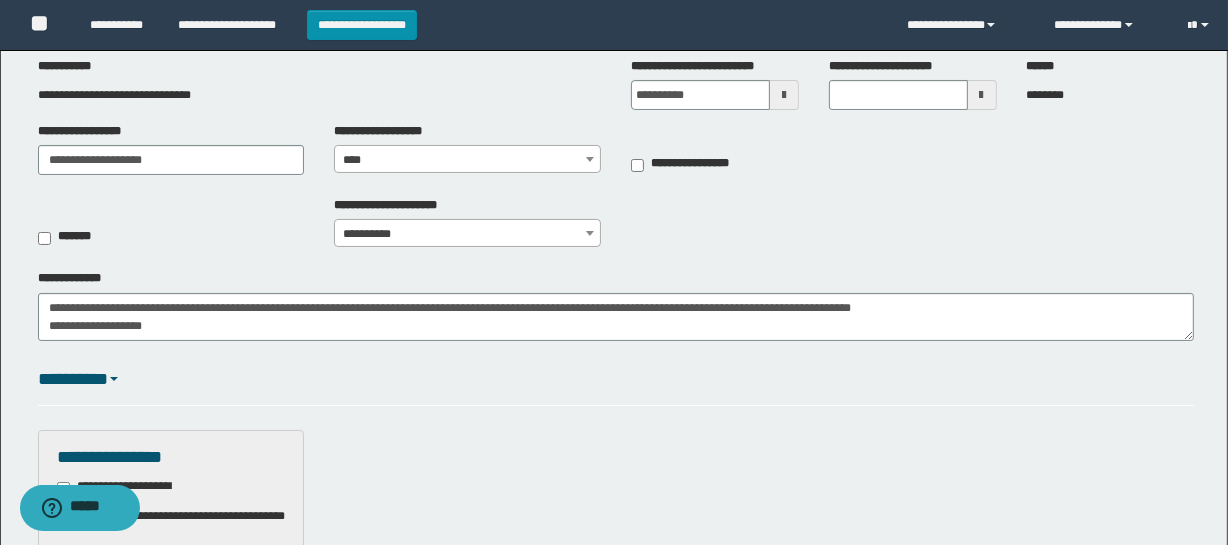 scroll, scrollTop: 181, scrollLeft: 0, axis: vertical 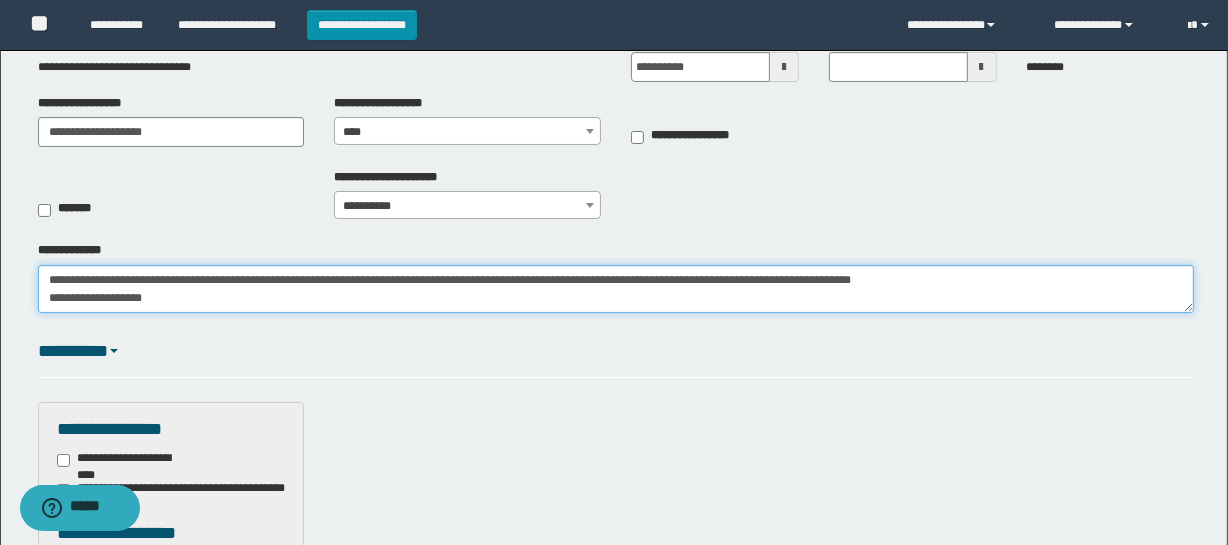 drag, startPoint x: 190, startPoint y: 294, endPoint x: 29, endPoint y: 271, distance: 162.63457 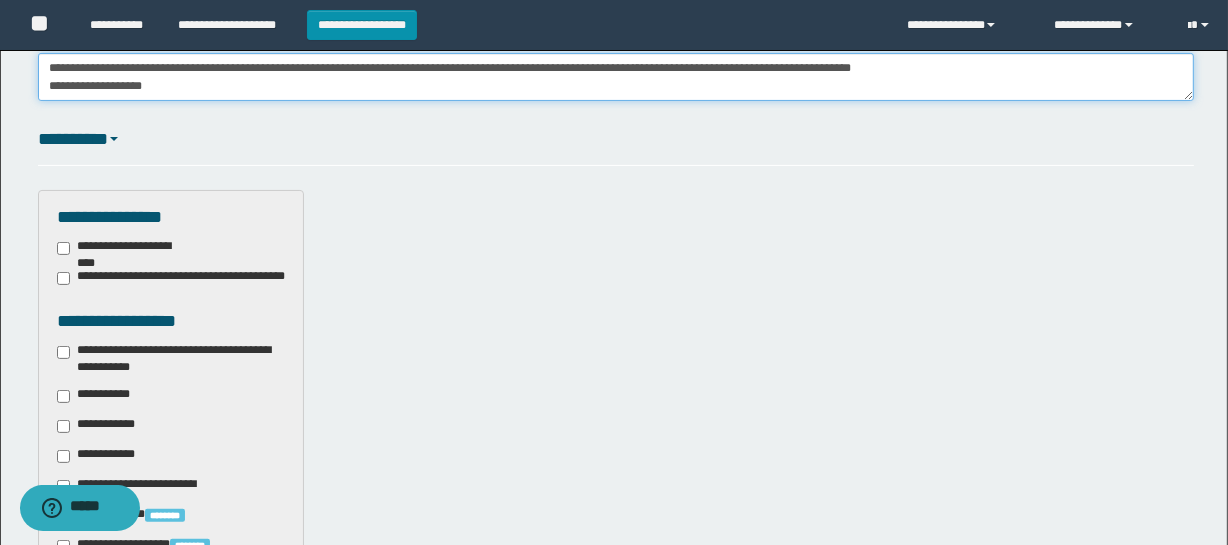 scroll, scrollTop: 363, scrollLeft: 0, axis: vertical 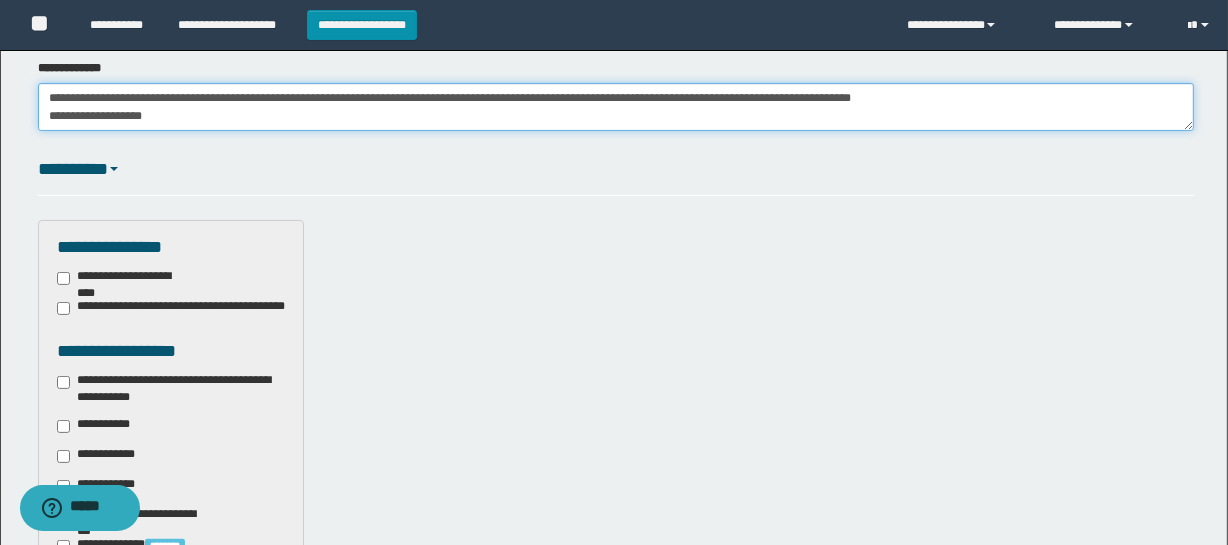click on "**********" at bounding box center (616, 107) 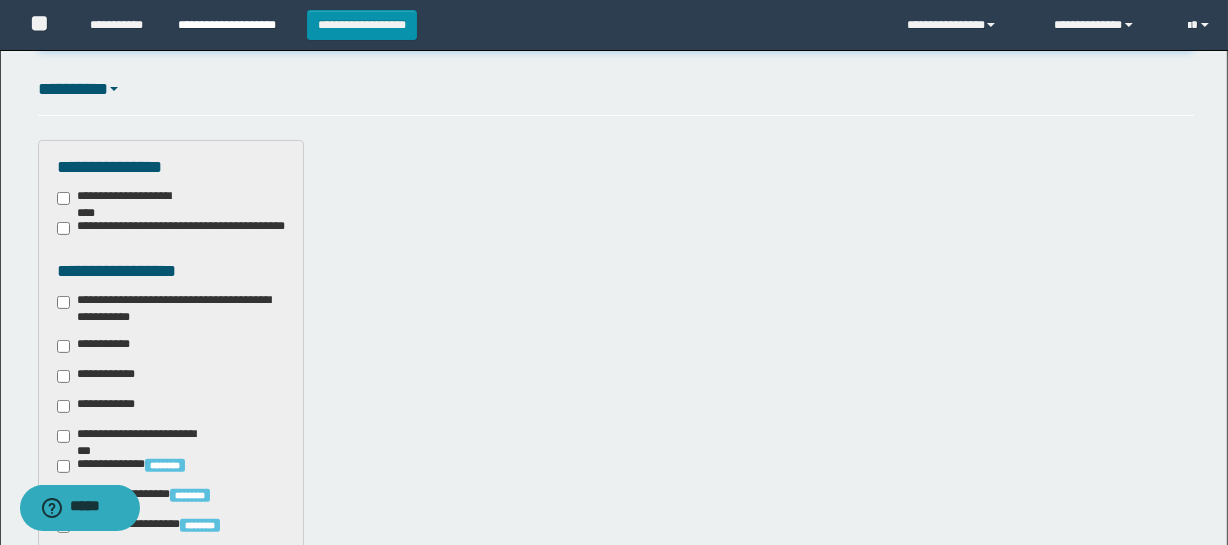 scroll, scrollTop: 636, scrollLeft: 0, axis: vertical 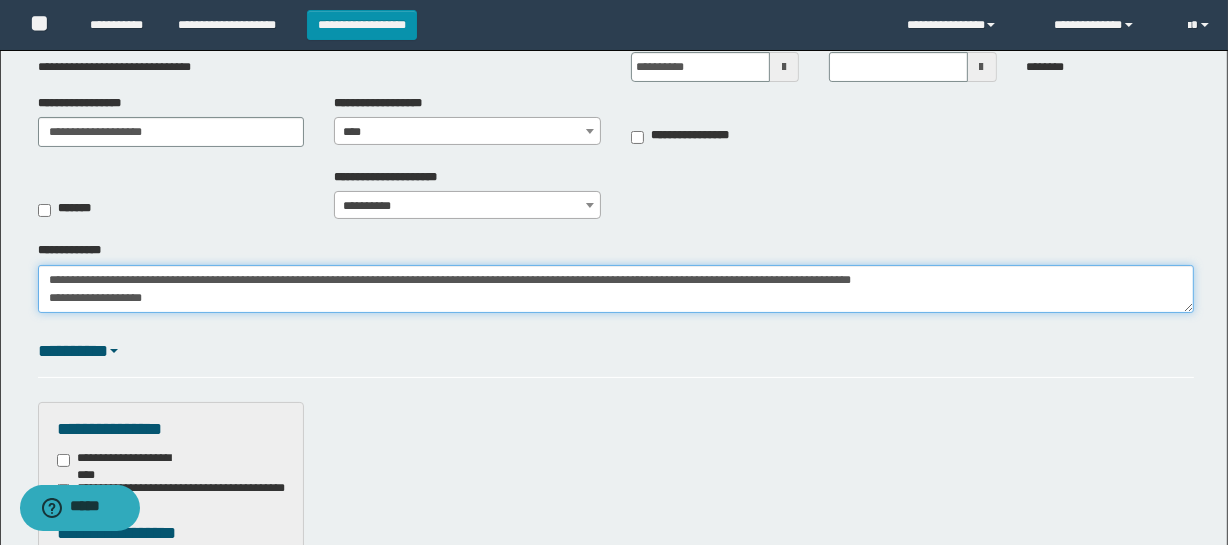 click on "**********" at bounding box center [616, 289] 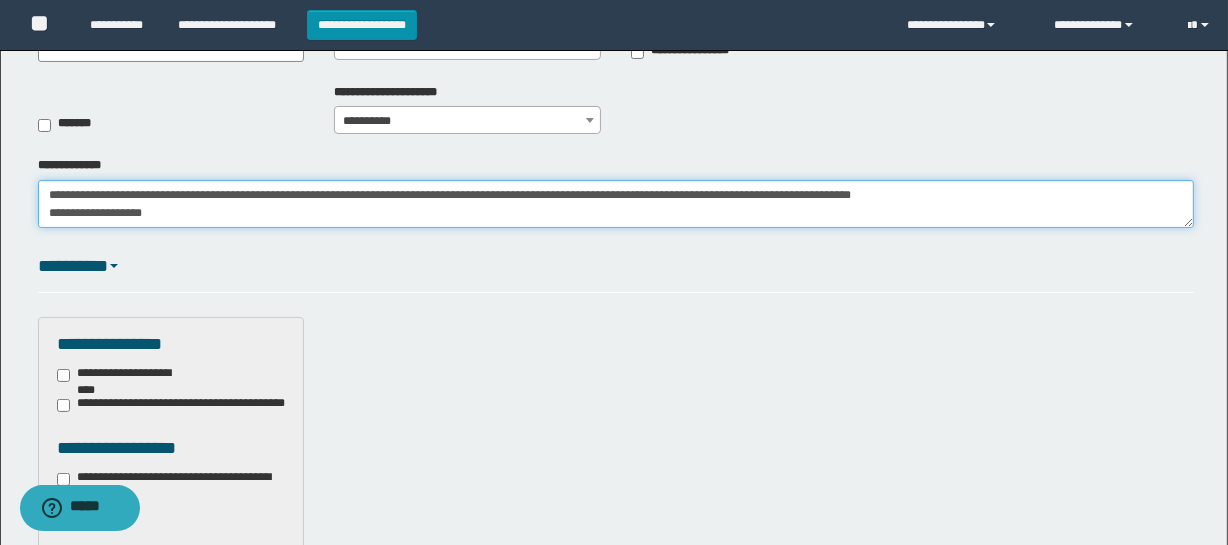 scroll, scrollTop: 454, scrollLeft: 0, axis: vertical 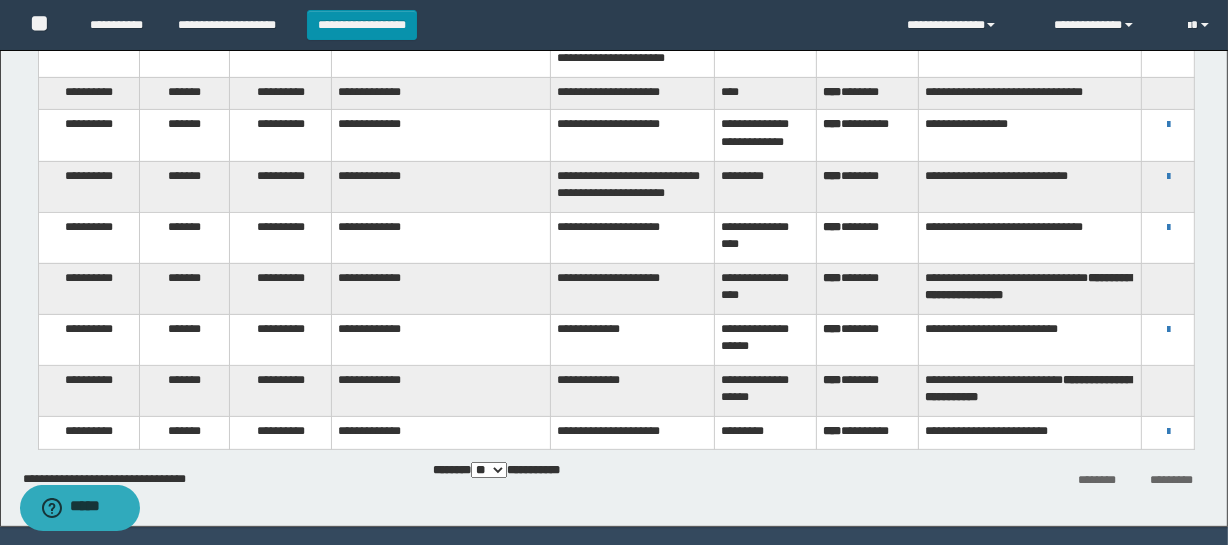 click on "** *** ***" at bounding box center (489, 470) 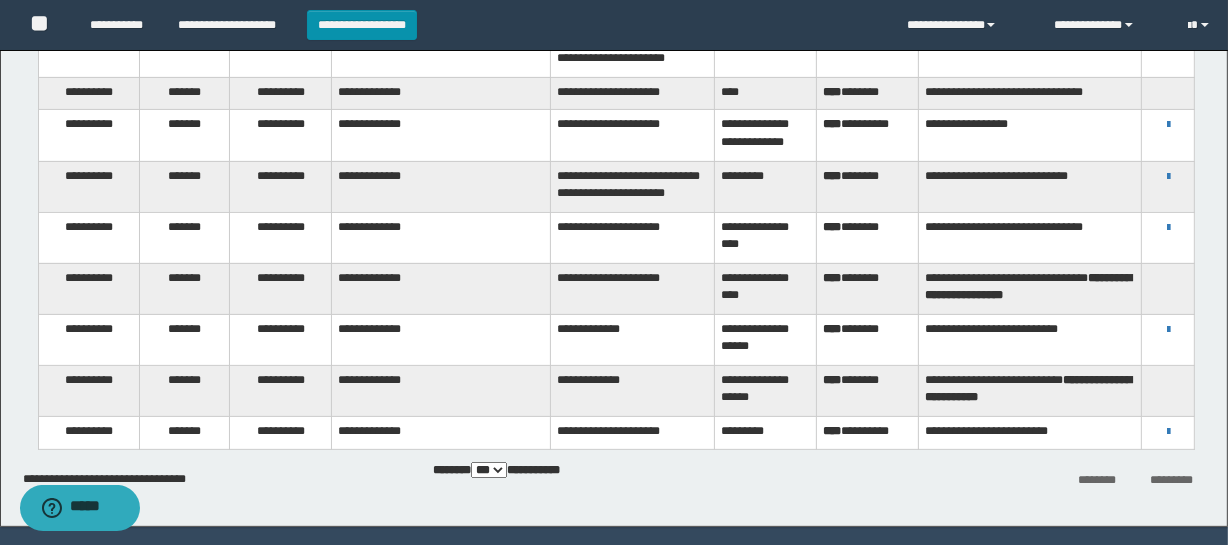 click on "** *** ***" at bounding box center (489, 470) 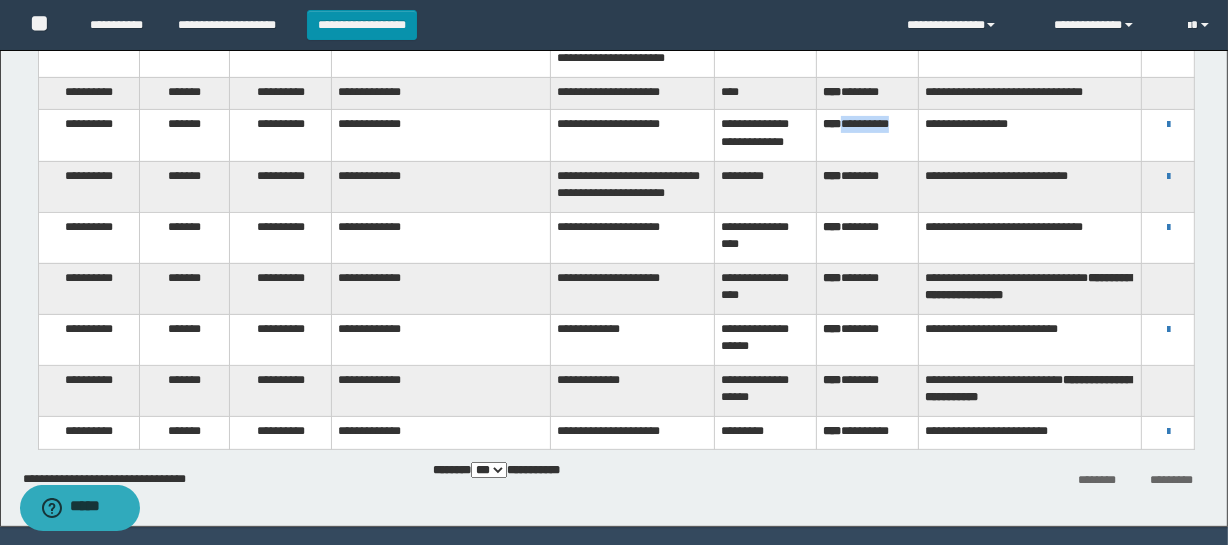 drag, startPoint x: 832, startPoint y: 148, endPoint x: 901, endPoint y: 151, distance: 69.065186 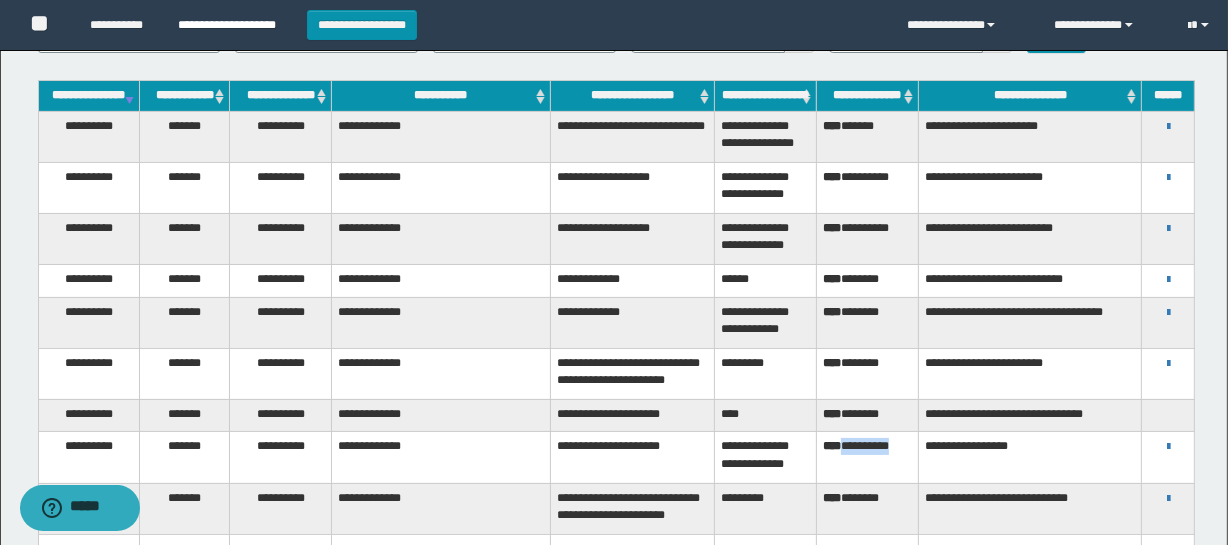 scroll, scrollTop: 90, scrollLeft: 0, axis: vertical 